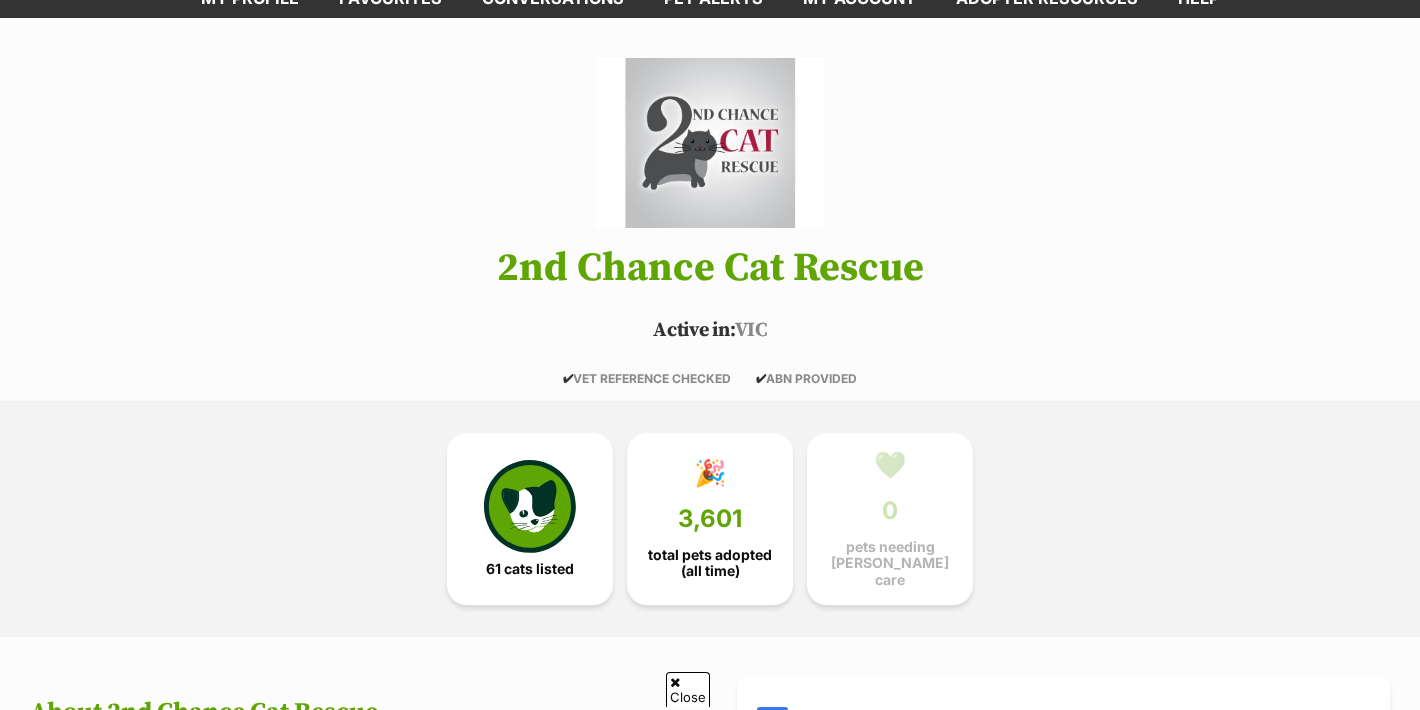 scroll, scrollTop: 180, scrollLeft: 0, axis: vertical 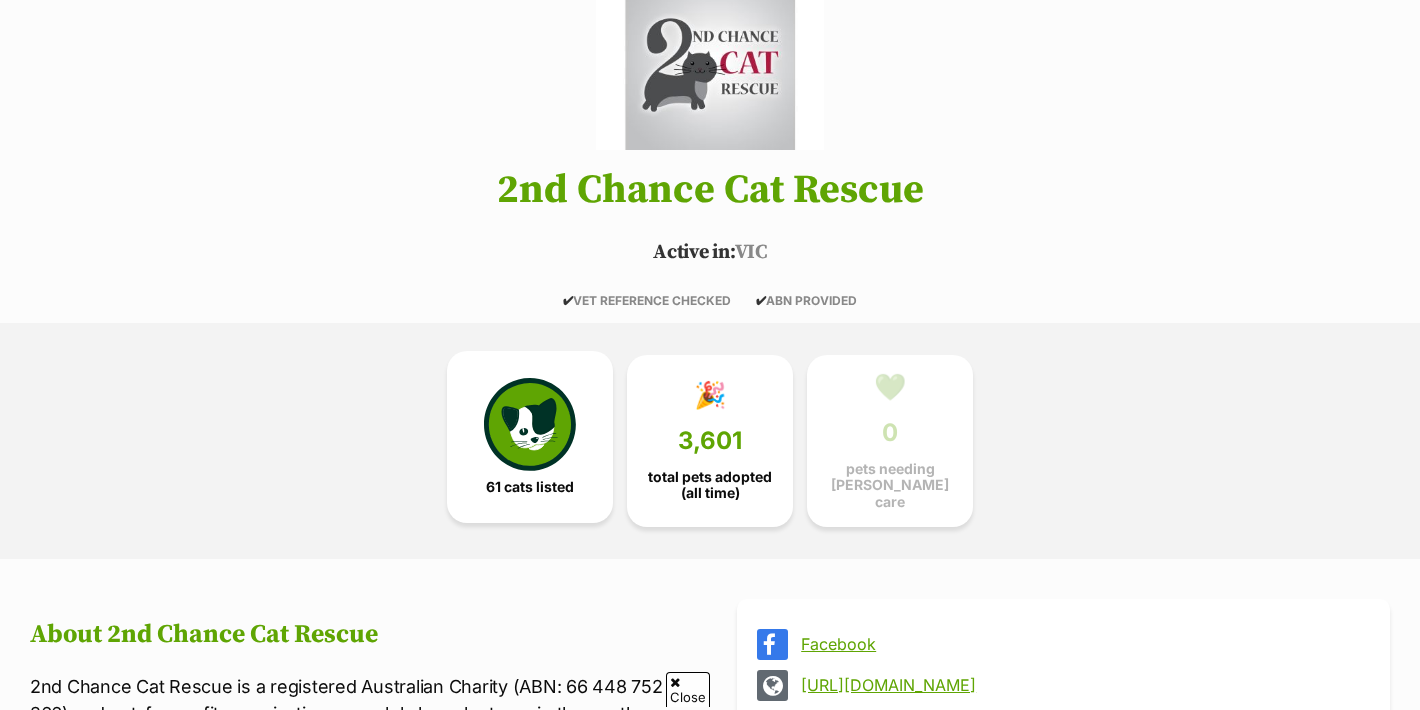 click at bounding box center (530, 424) 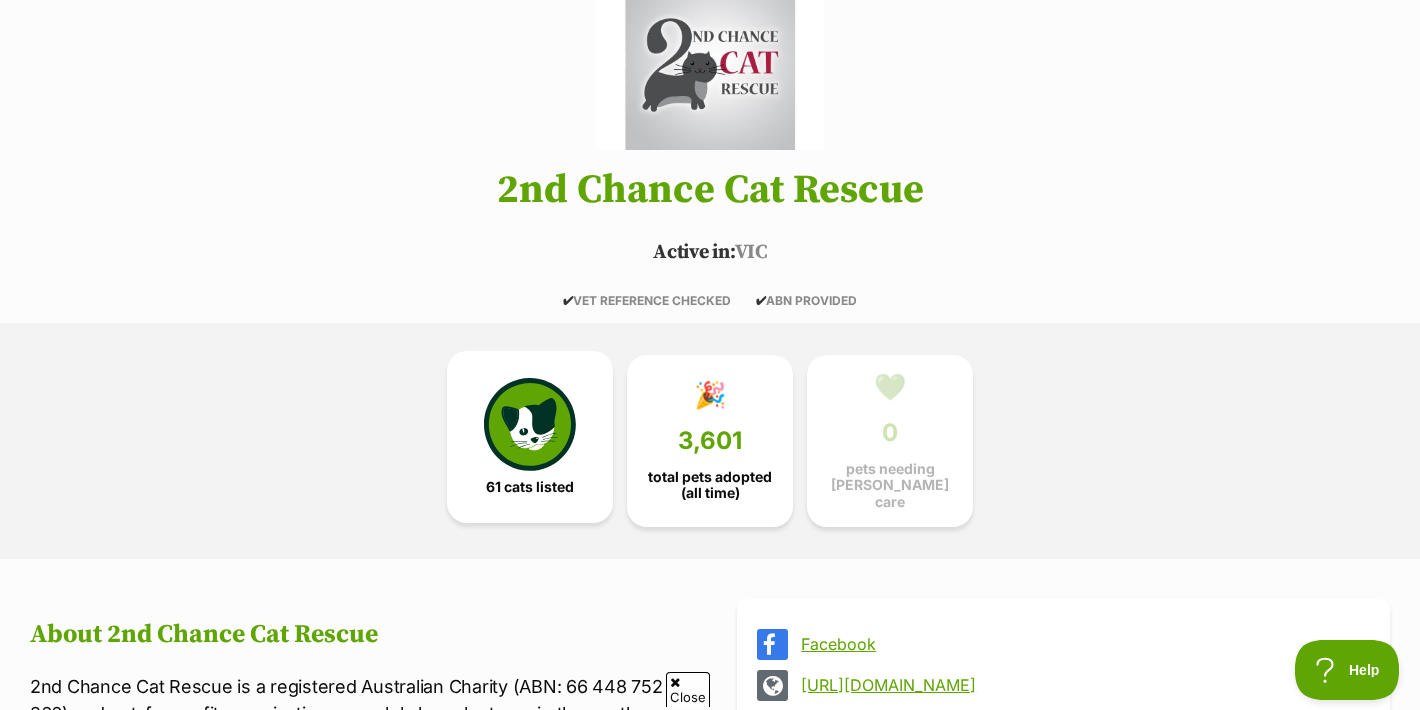 scroll, scrollTop: 0, scrollLeft: 0, axis: both 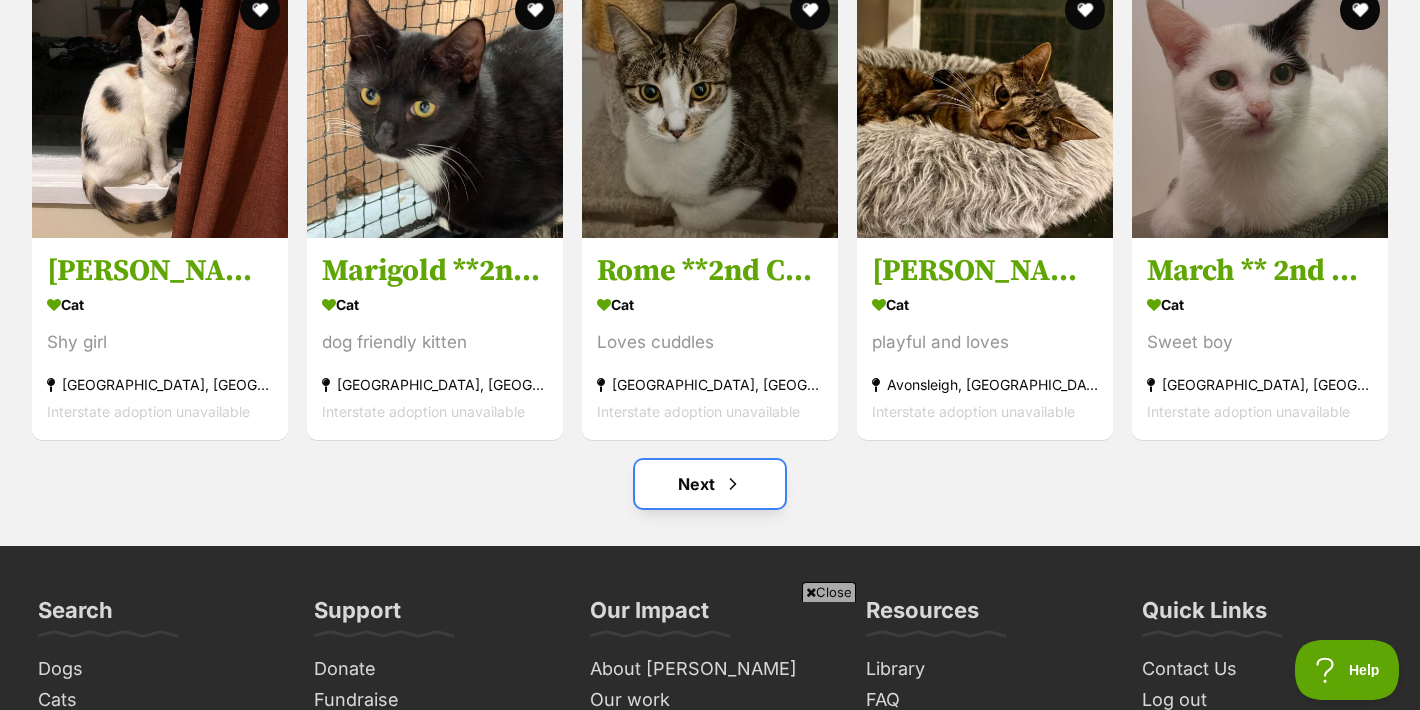 click on "Next" at bounding box center [710, 484] 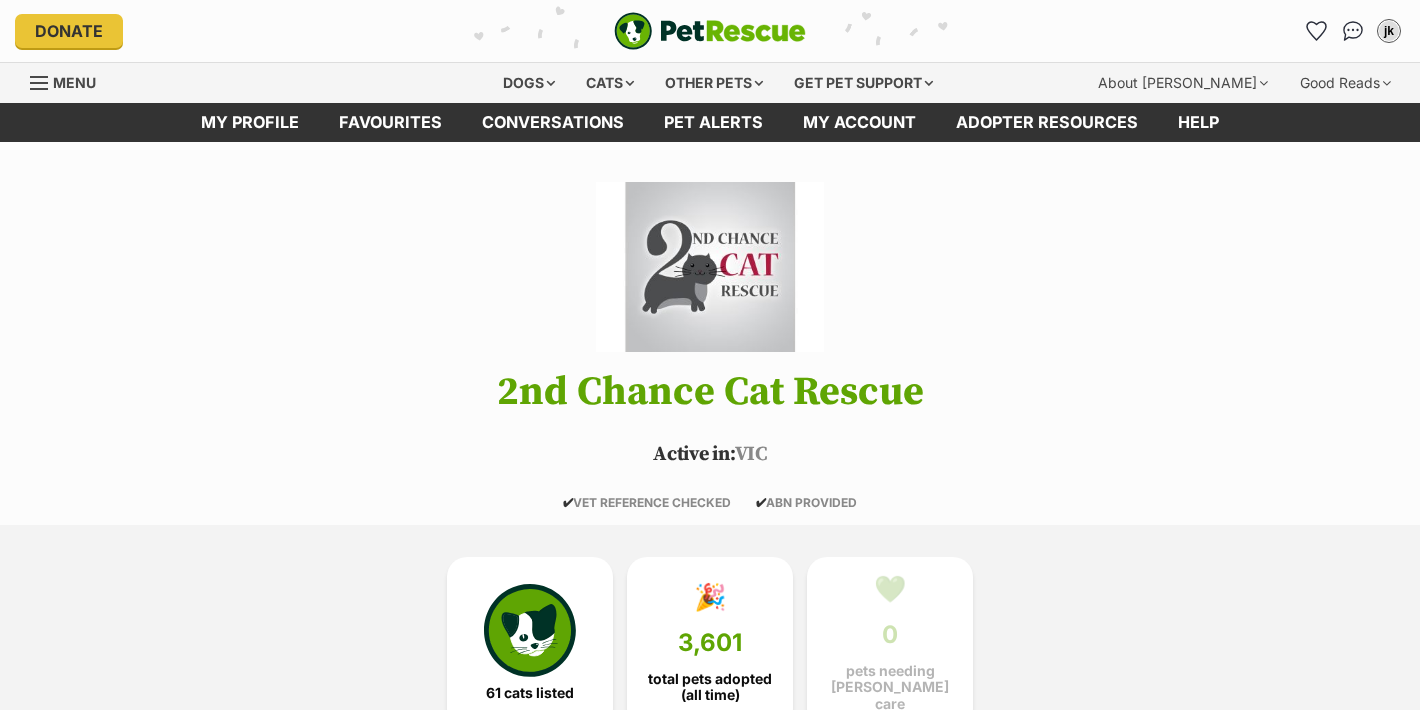 scroll, scrollTop: 0, scrollLeft: 0, axis: both 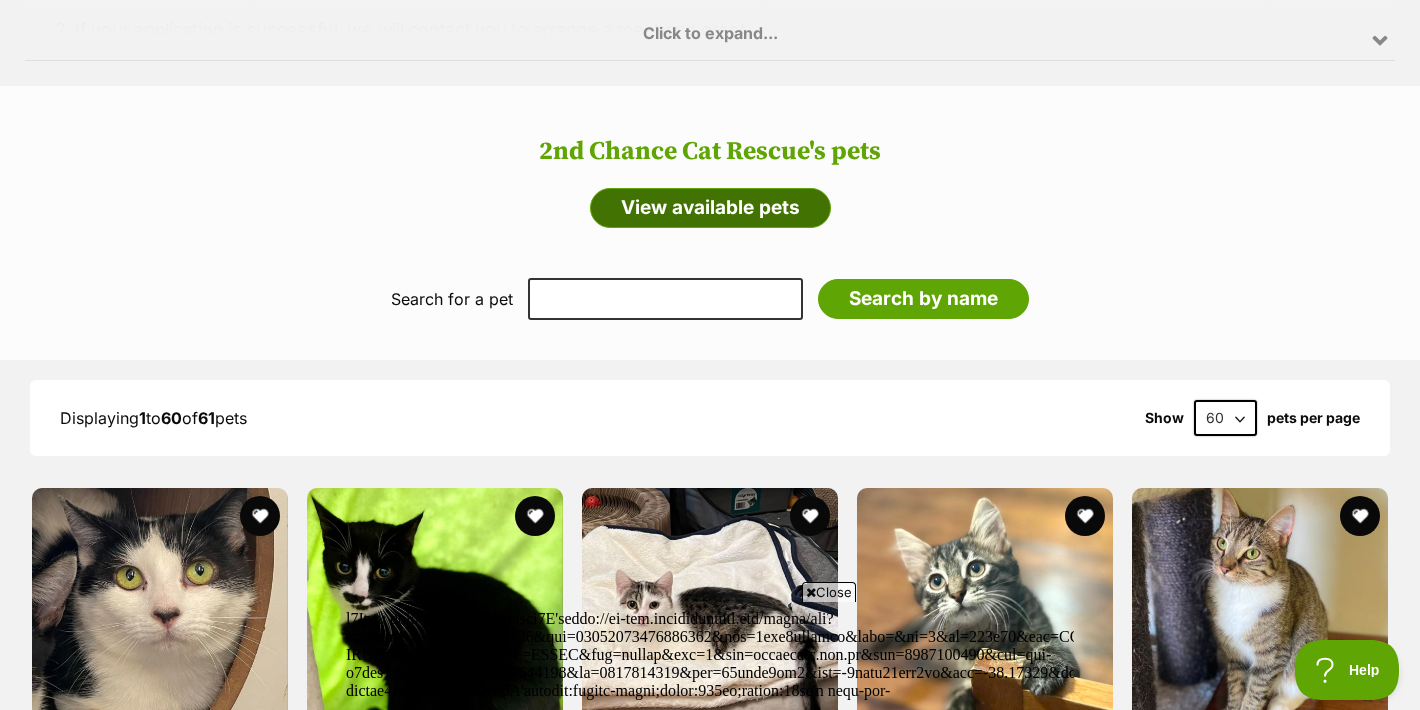 click on "View available pets" at bounding box center (710, 208) 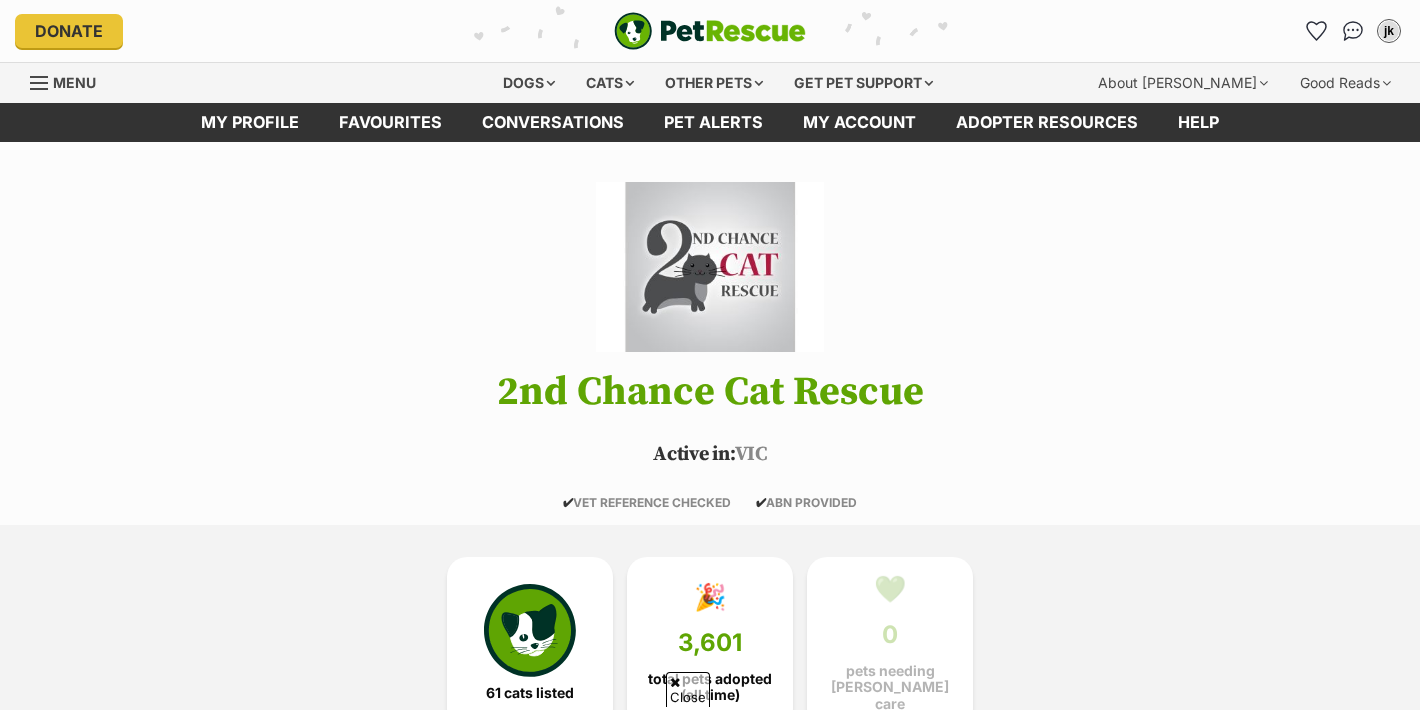 scroll, scrollTop: 1543, scrollLeft: 0, axis: vertical 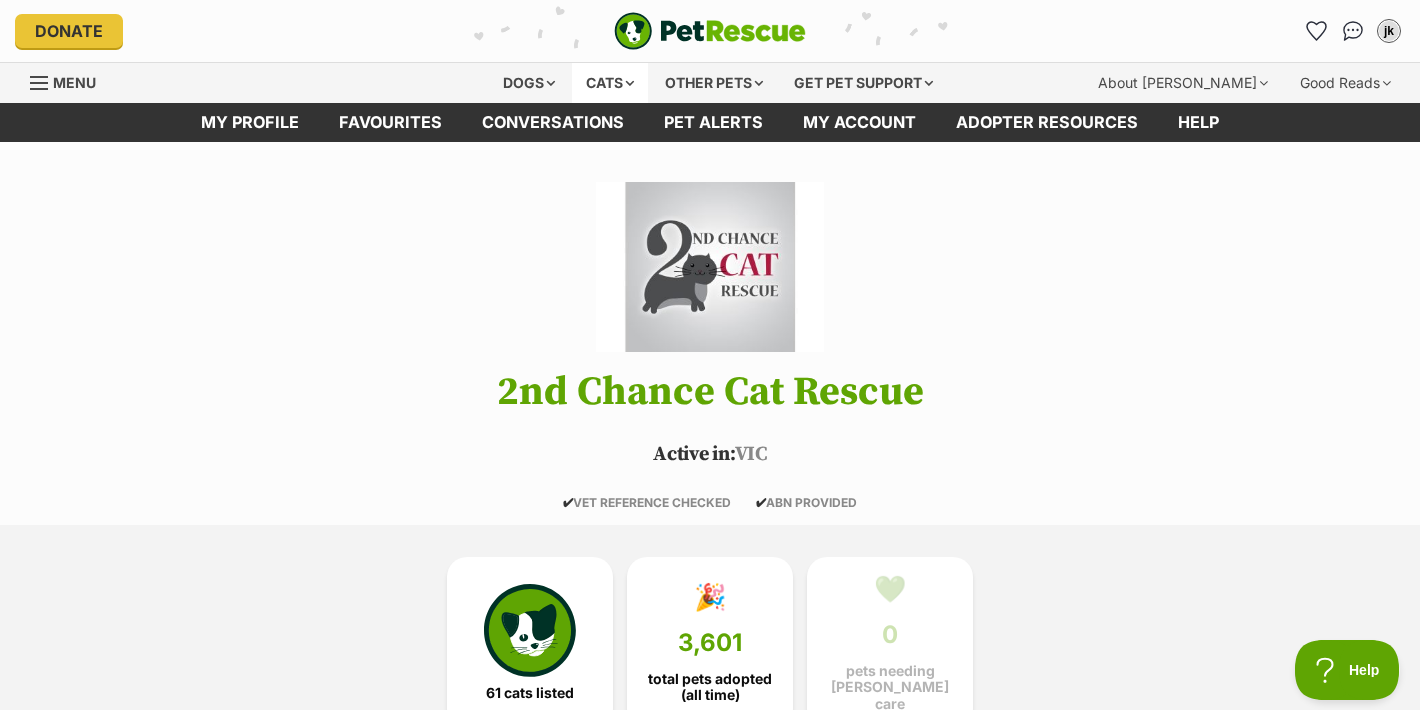 click on "Cats" at bounding box center (610, 83) 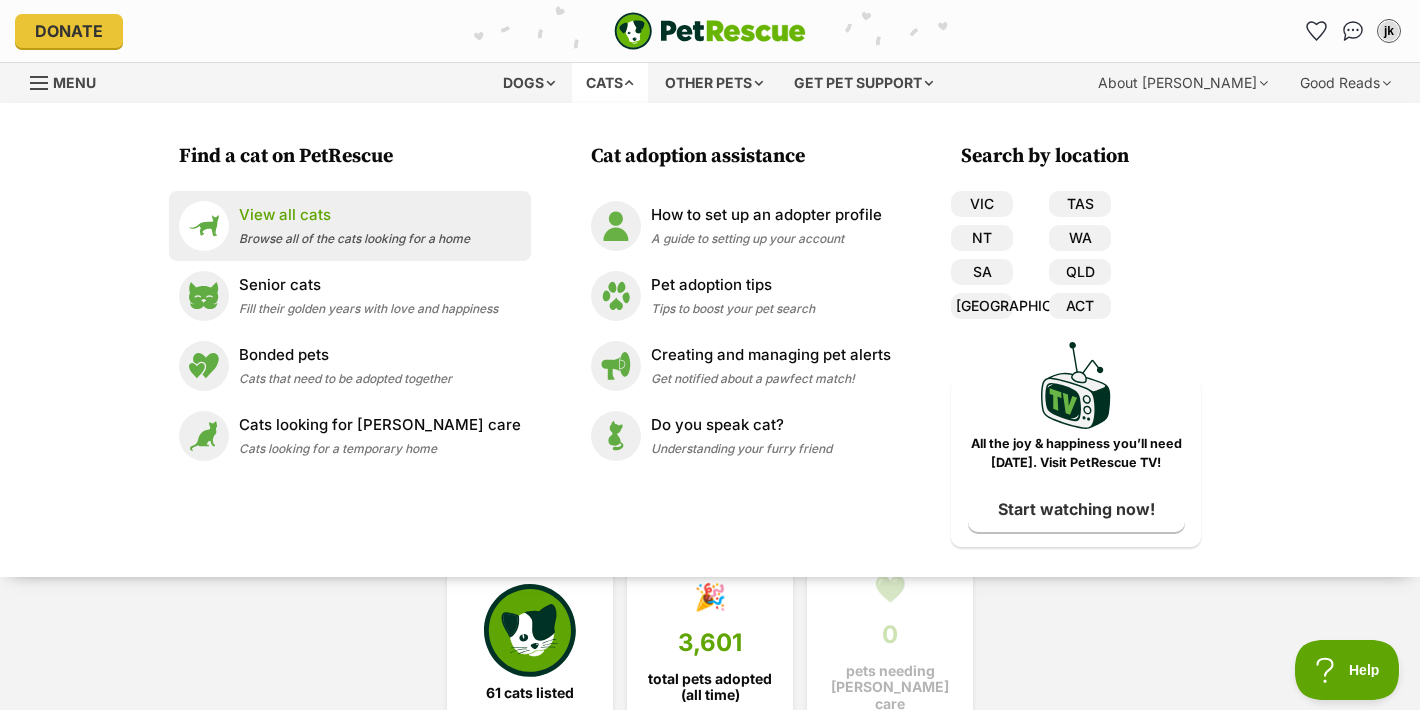 click on "View all cats
Browse all of the cats looking for a home" at bounding box center [354, 225] 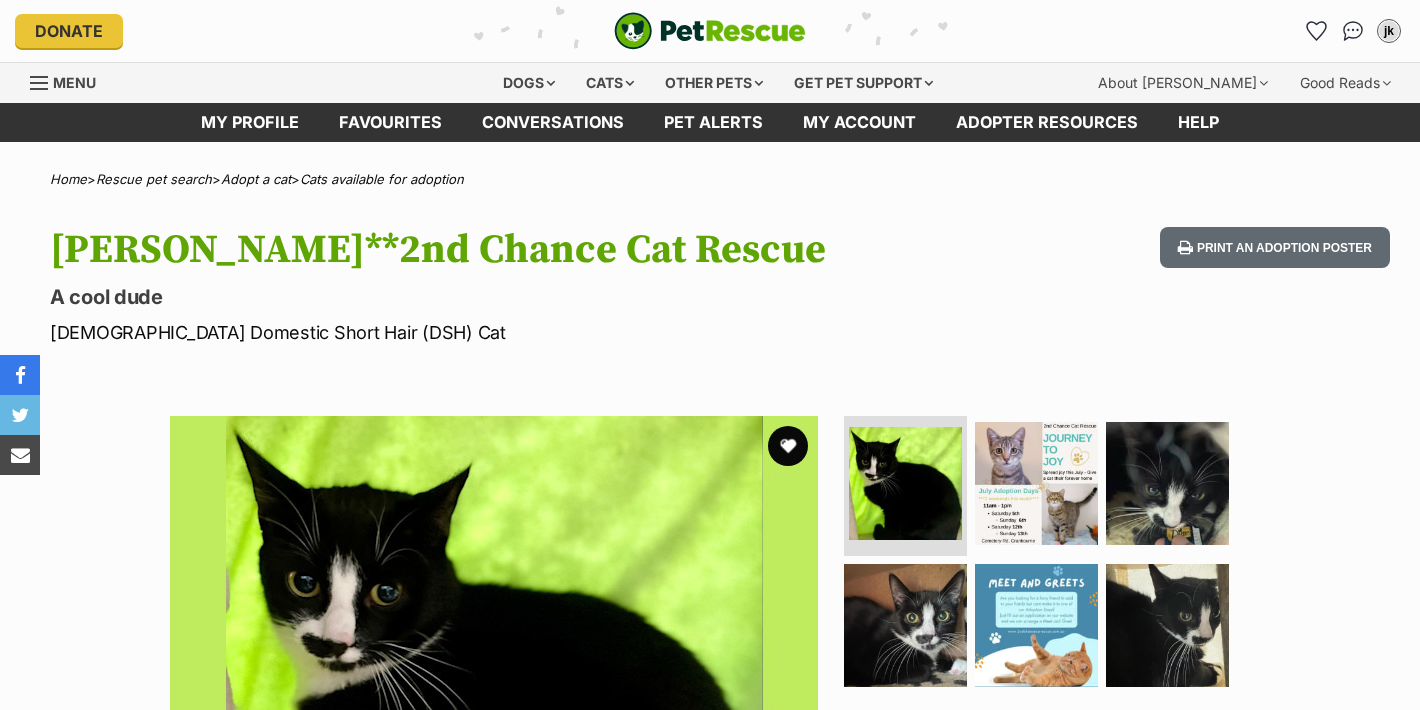 scroll, scrollTop: 253, scrollLeft: 0, axis: vertical 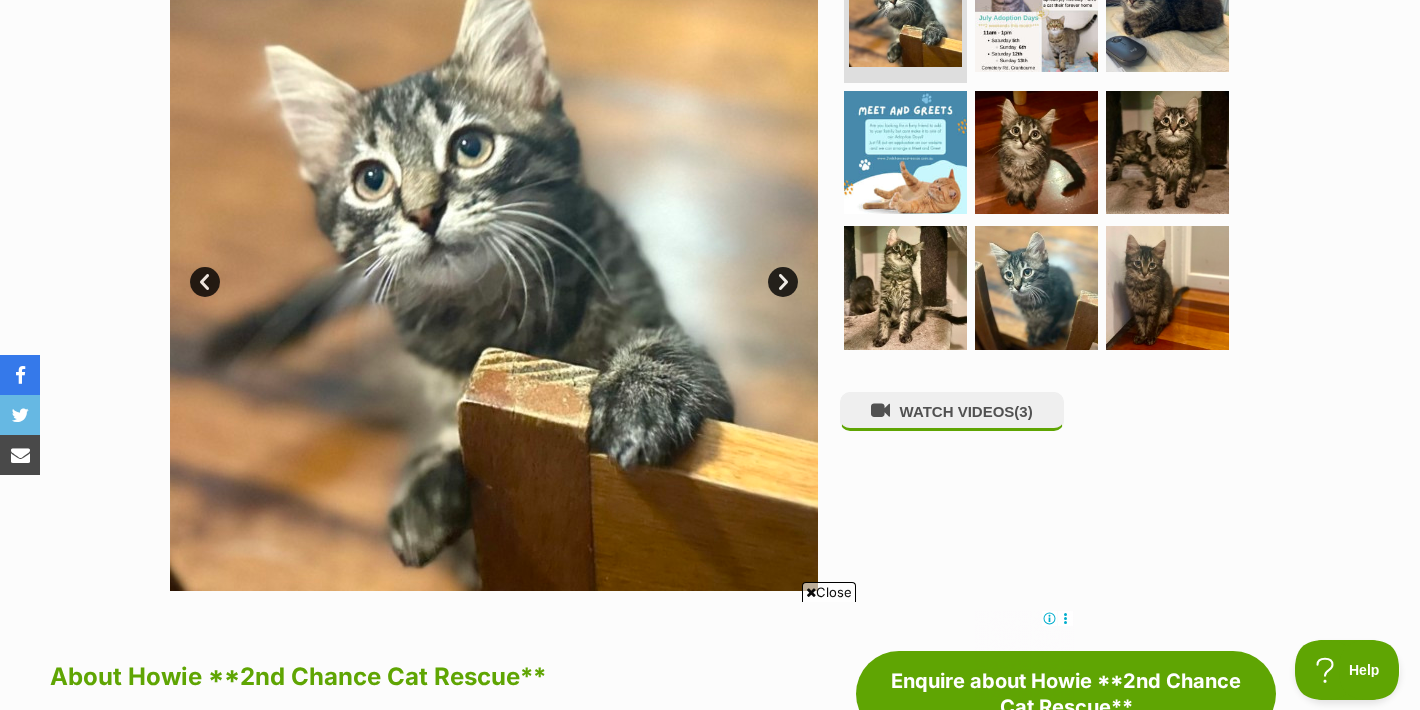 click on "Next" at bounding box center (783, 282) 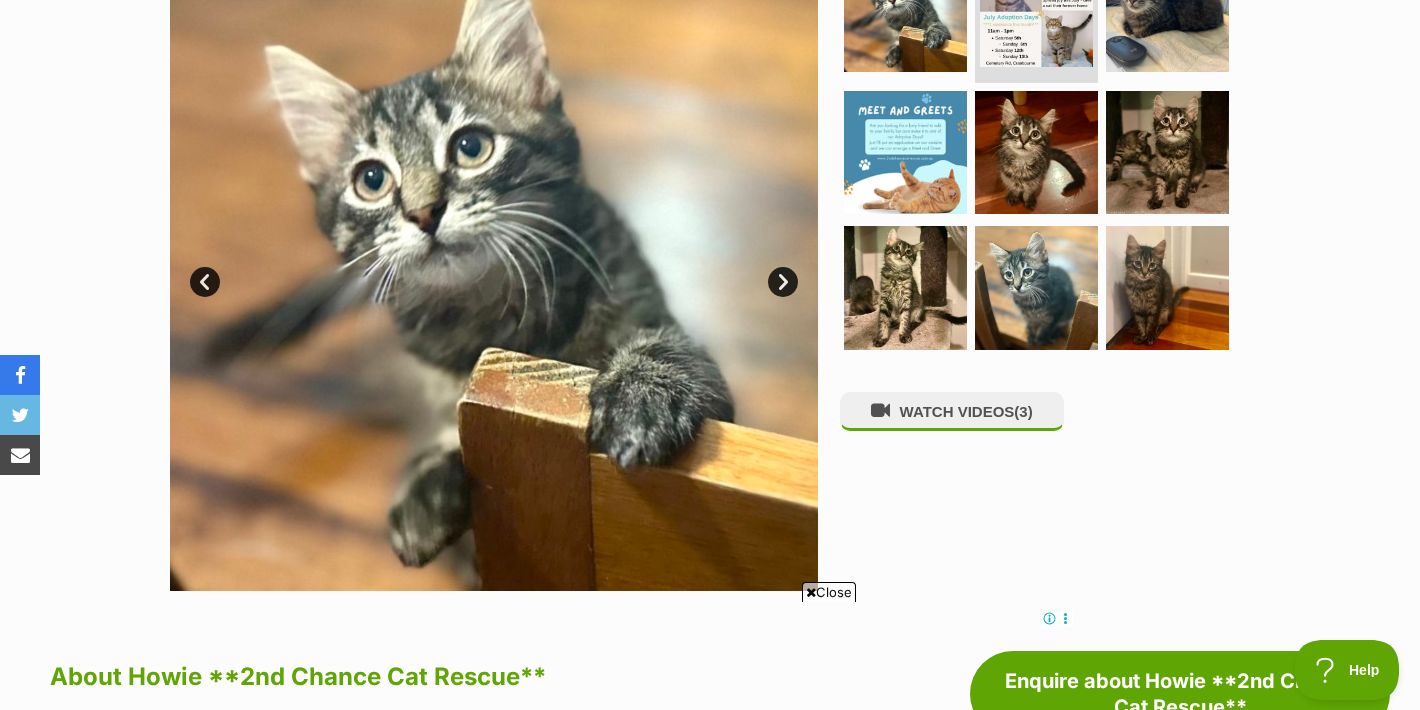 scroll, scrollTop: 0, scrollLeft: 0, axis: both 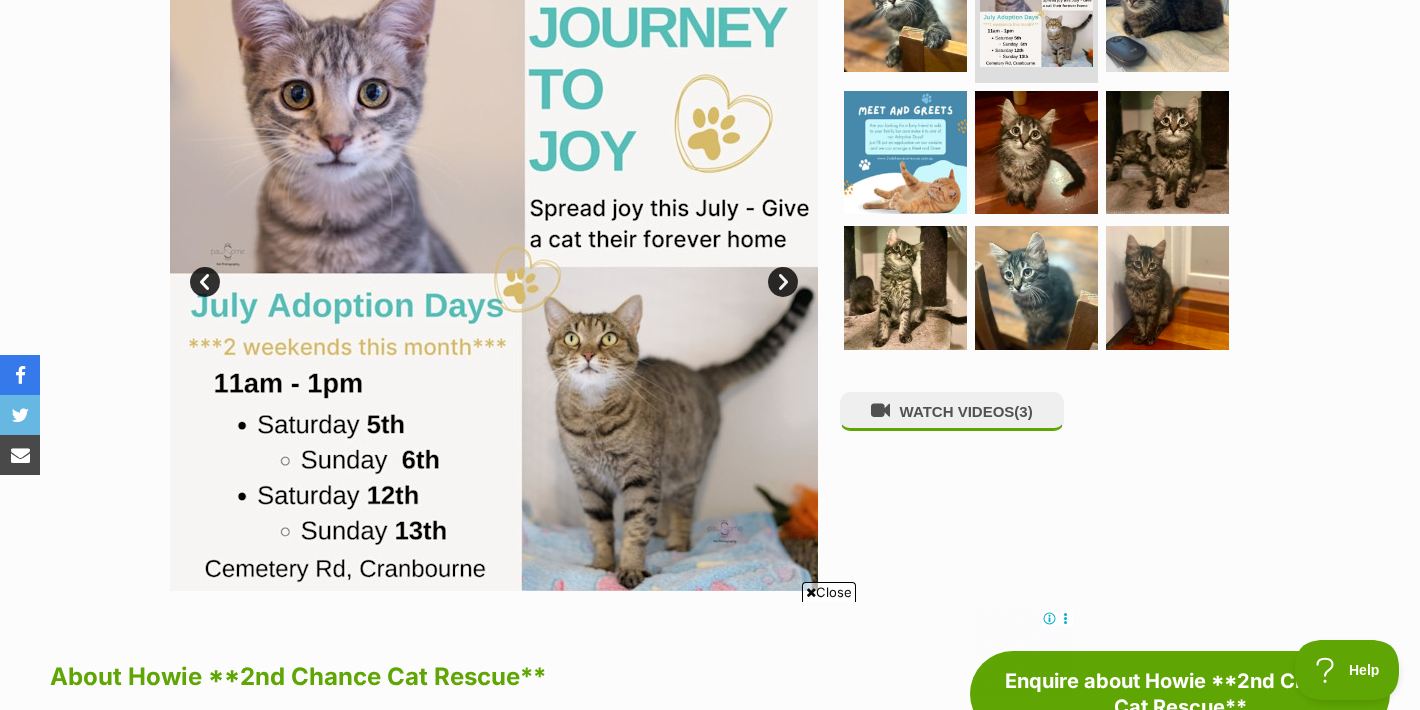click on "Next" at bounding box center (783, 282) 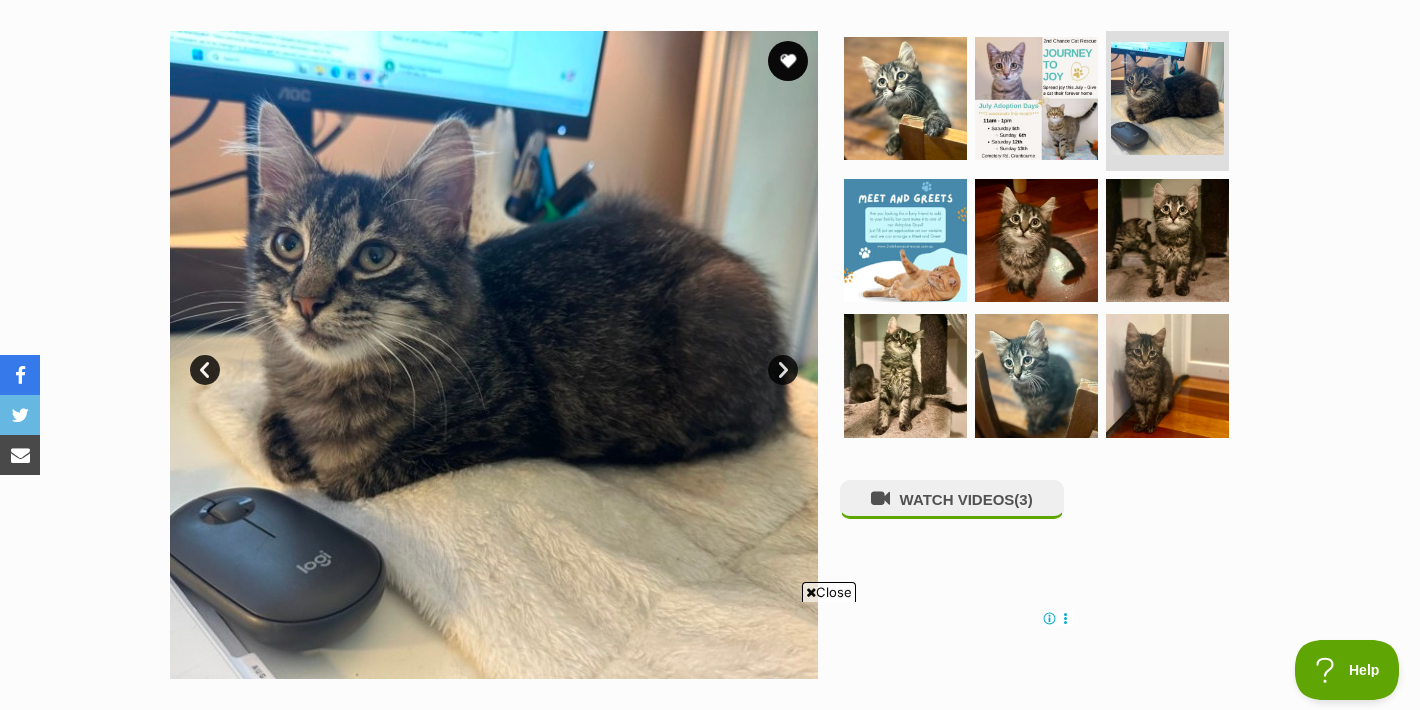 scroll, scrollTop: 390, scrollLeft: 0, axis: vertical 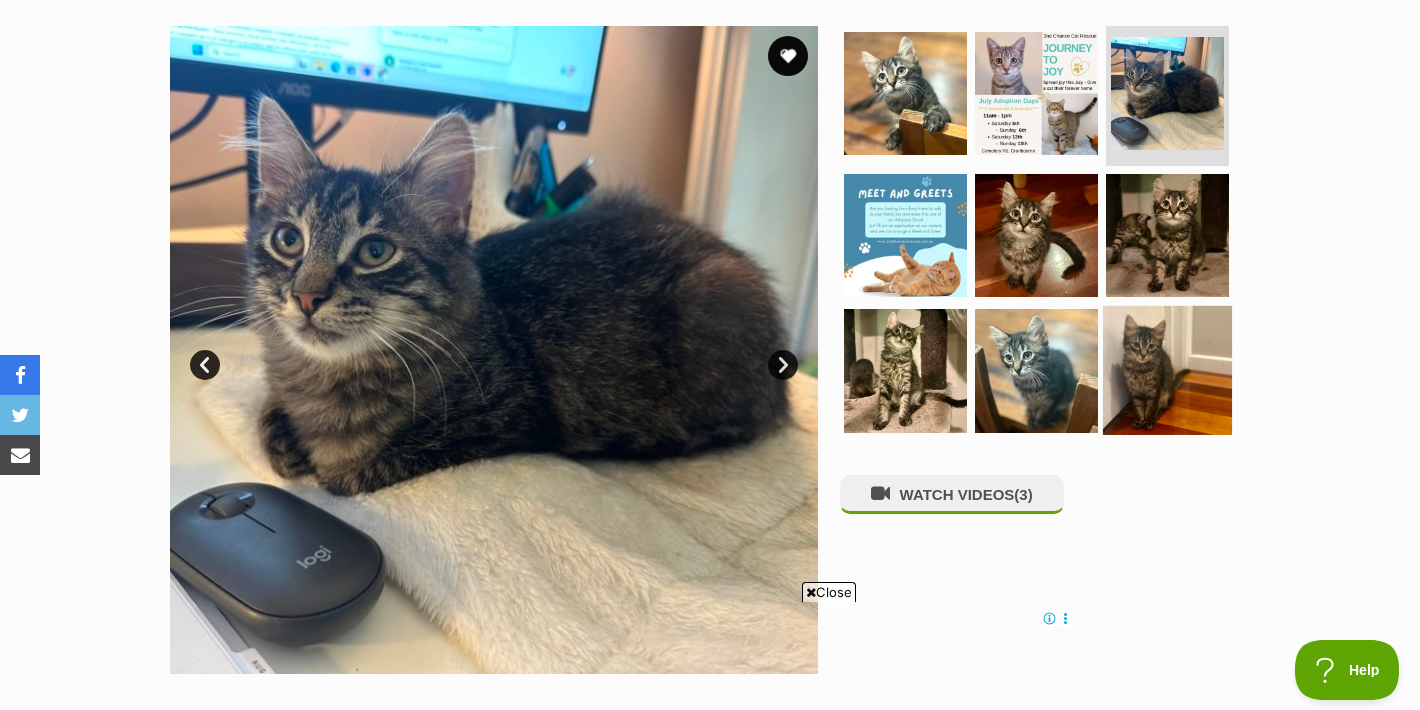 click at bounding box center [1167, 370] 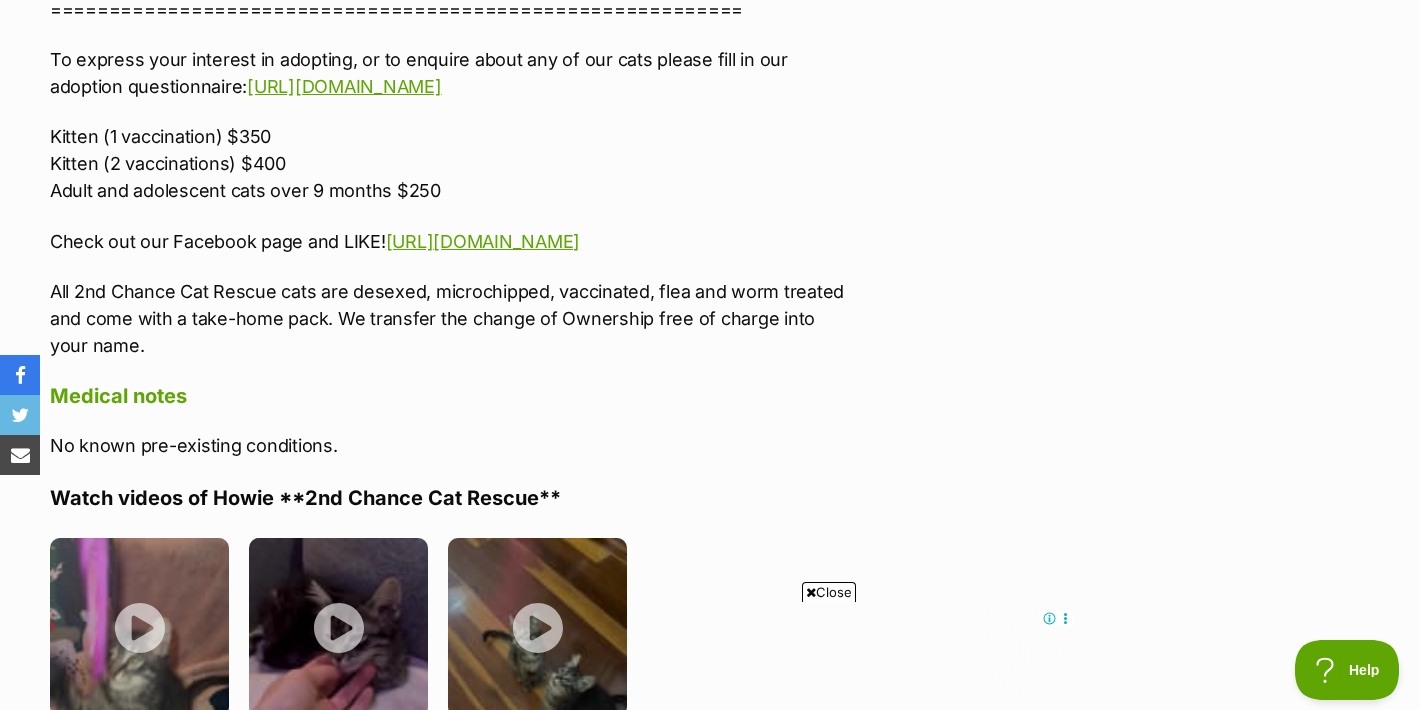 scroll, scrollTop: 3000, scrollLeft: 0, axis: vertical 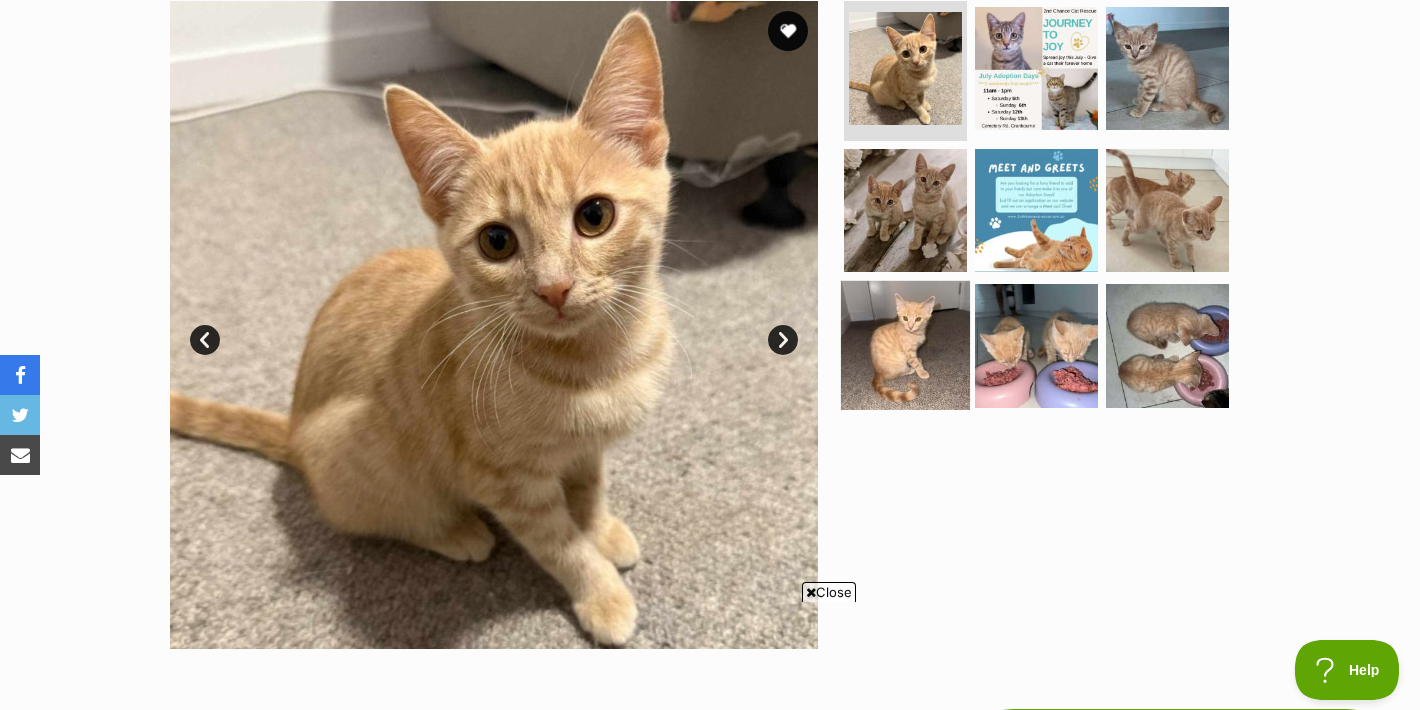 click at bounding box center [905, 345] 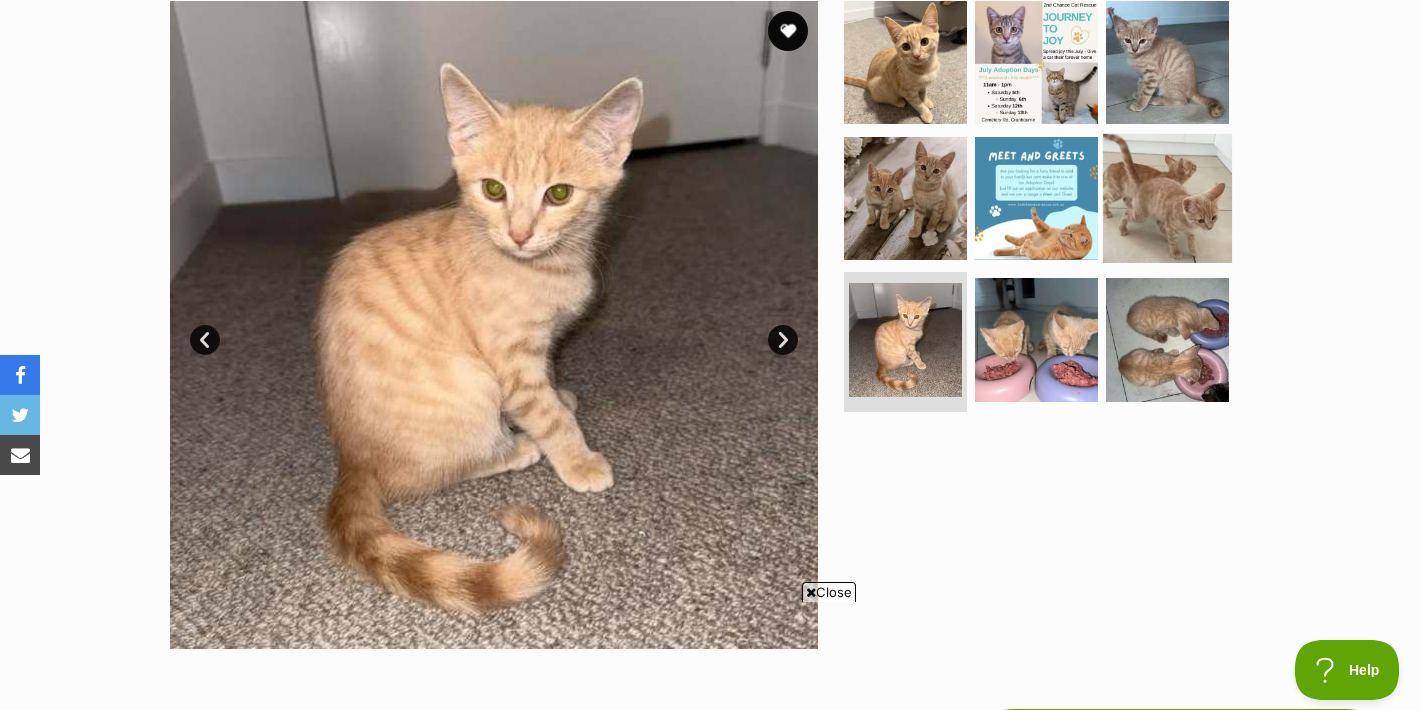 click at bounding box center [1167, 197] 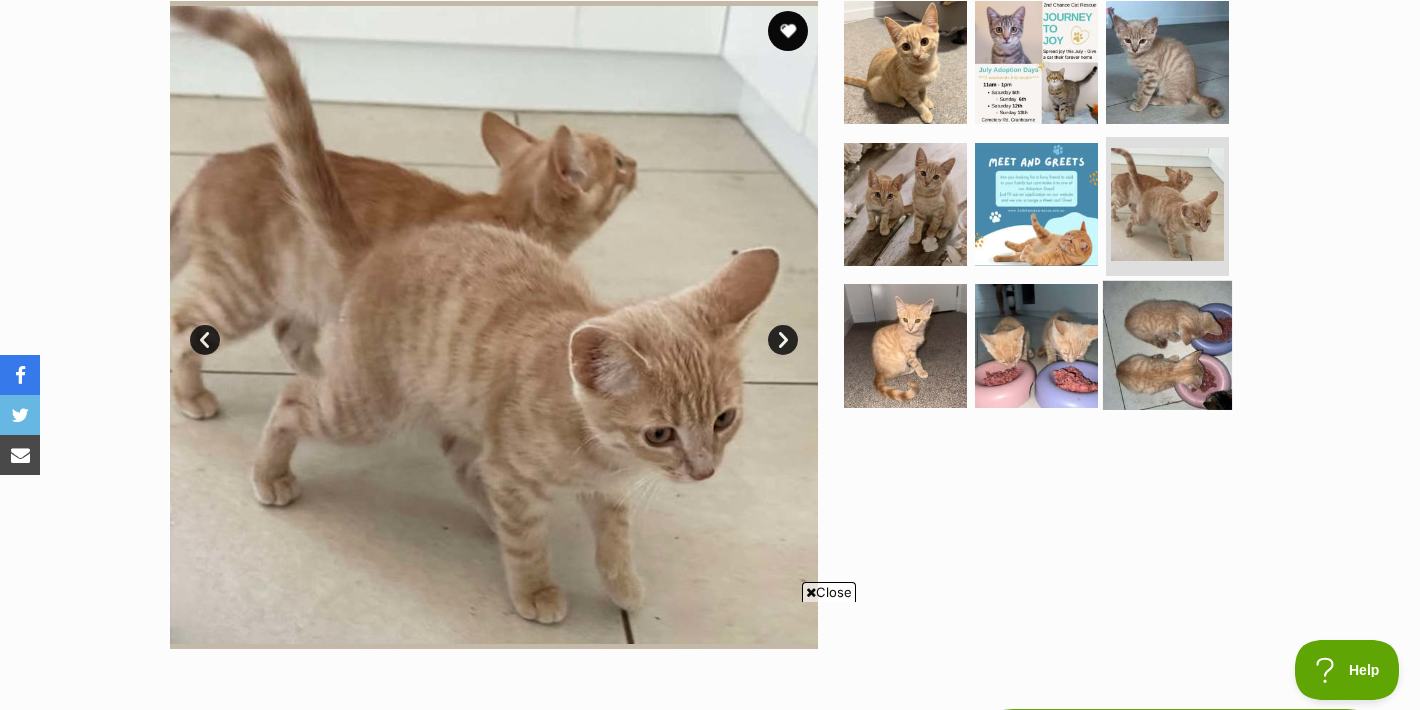 click at bounding box center [1167, 345] 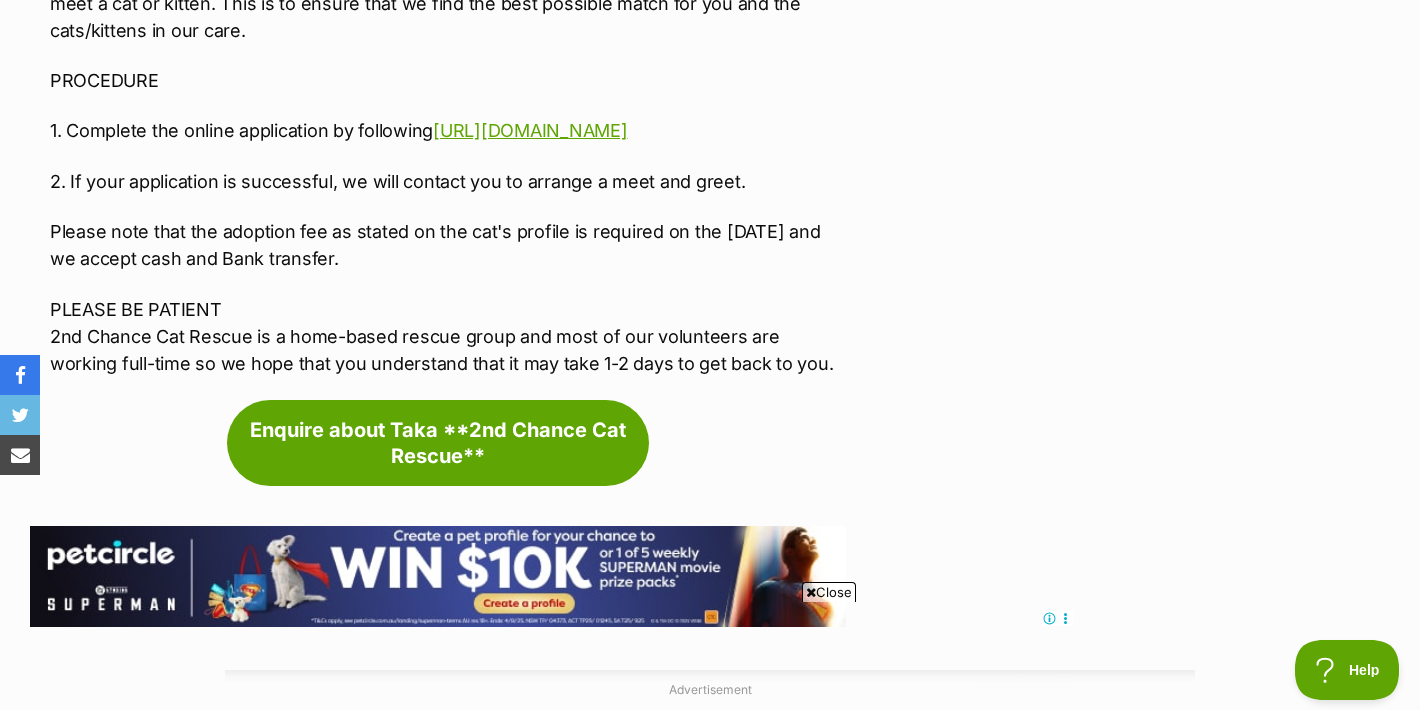 scroll, scrollTop: 0, scrollLeft: 0, axis: both 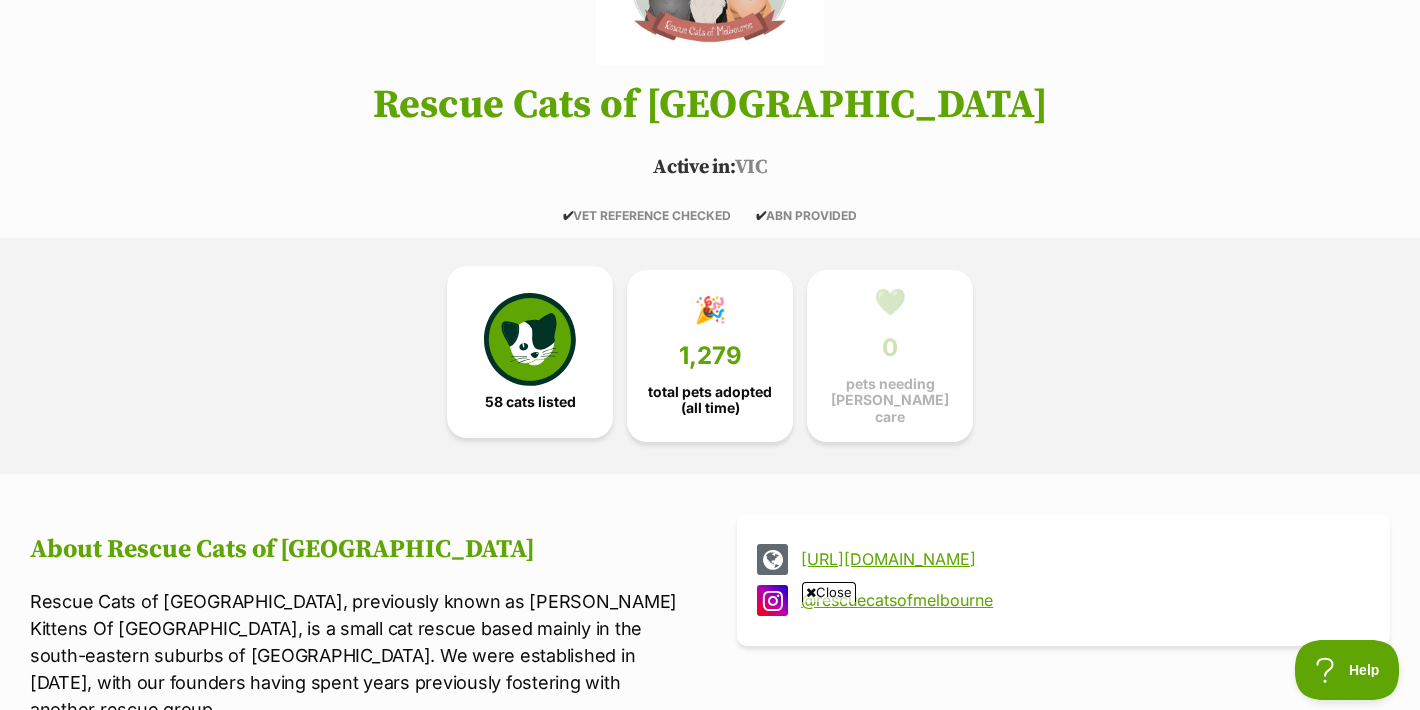 click on "58 cats listed" at bounding box center (530, 352) 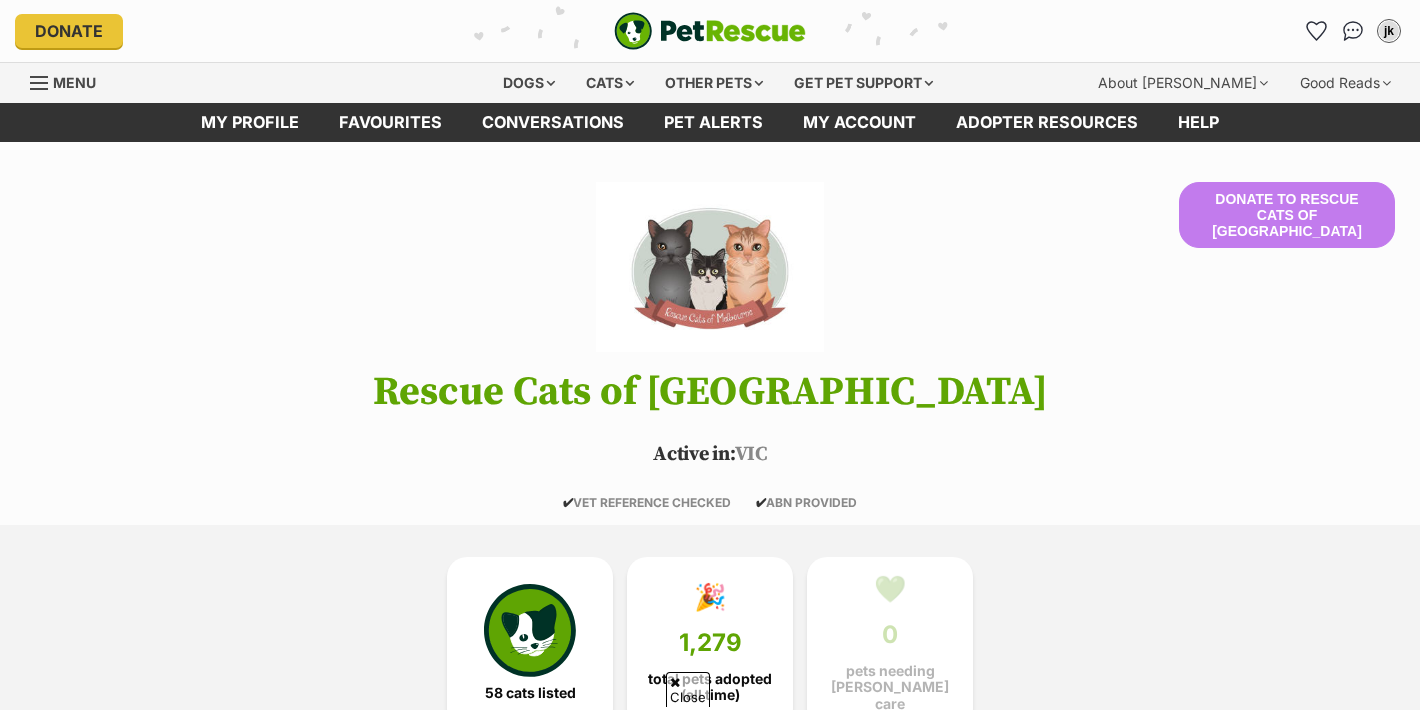 scroll, scrollTop: 1403, scrollLeft: 0, axis: vertical 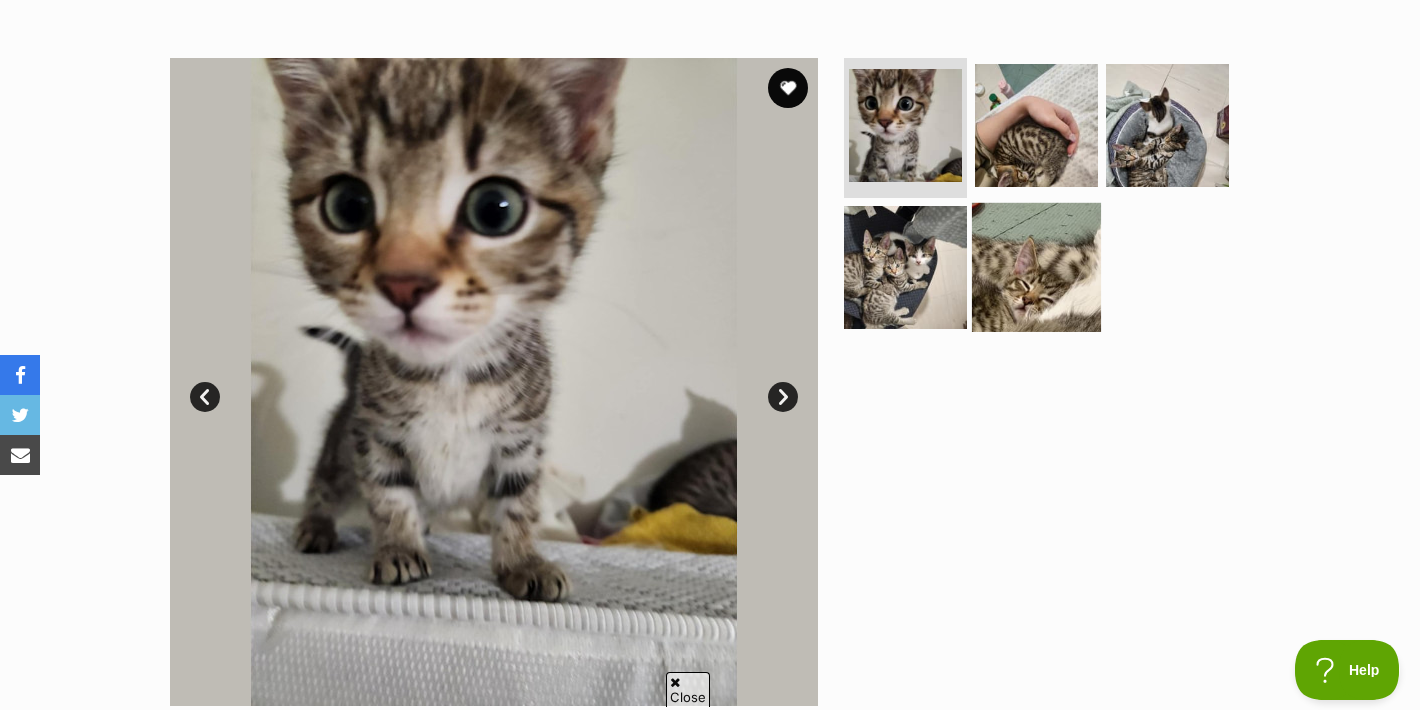 click at bounding box center (1036, 266) 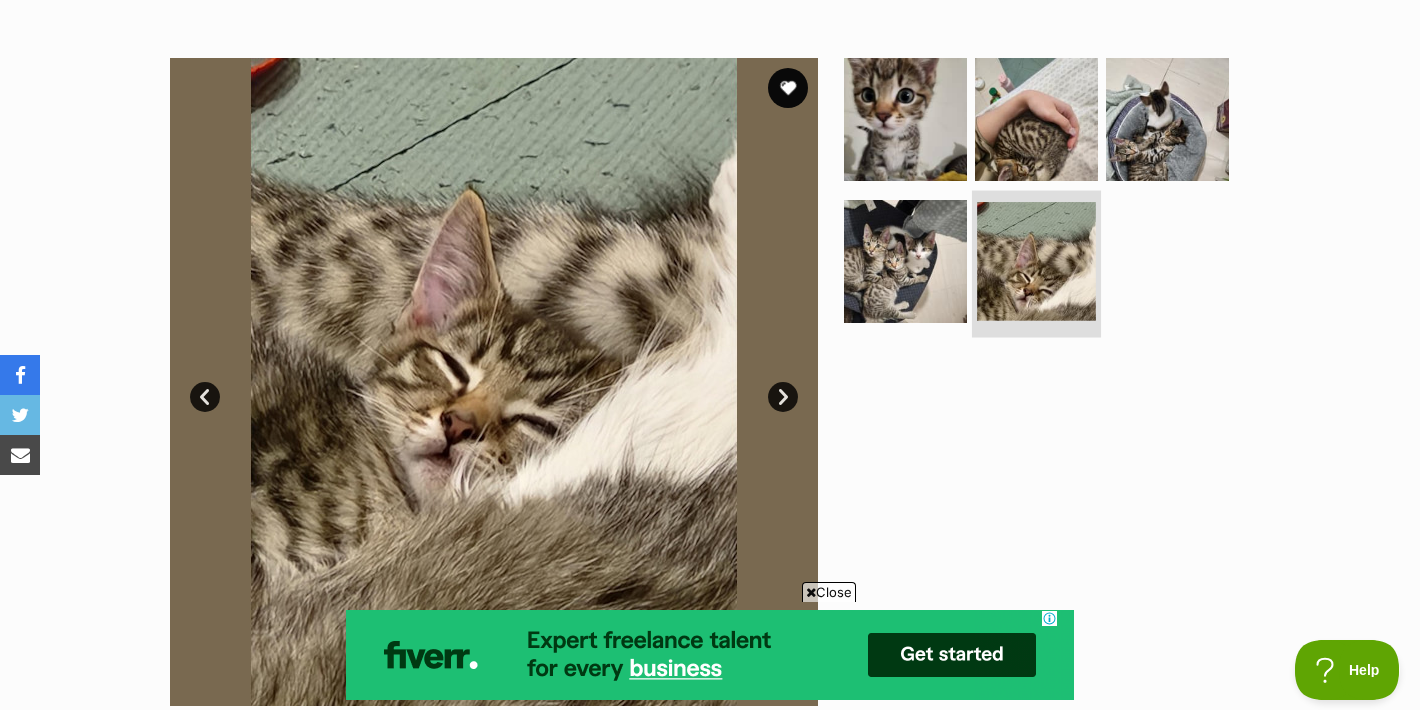 scroll, scrollTop: 0, scrollLeft: 0, axis: both 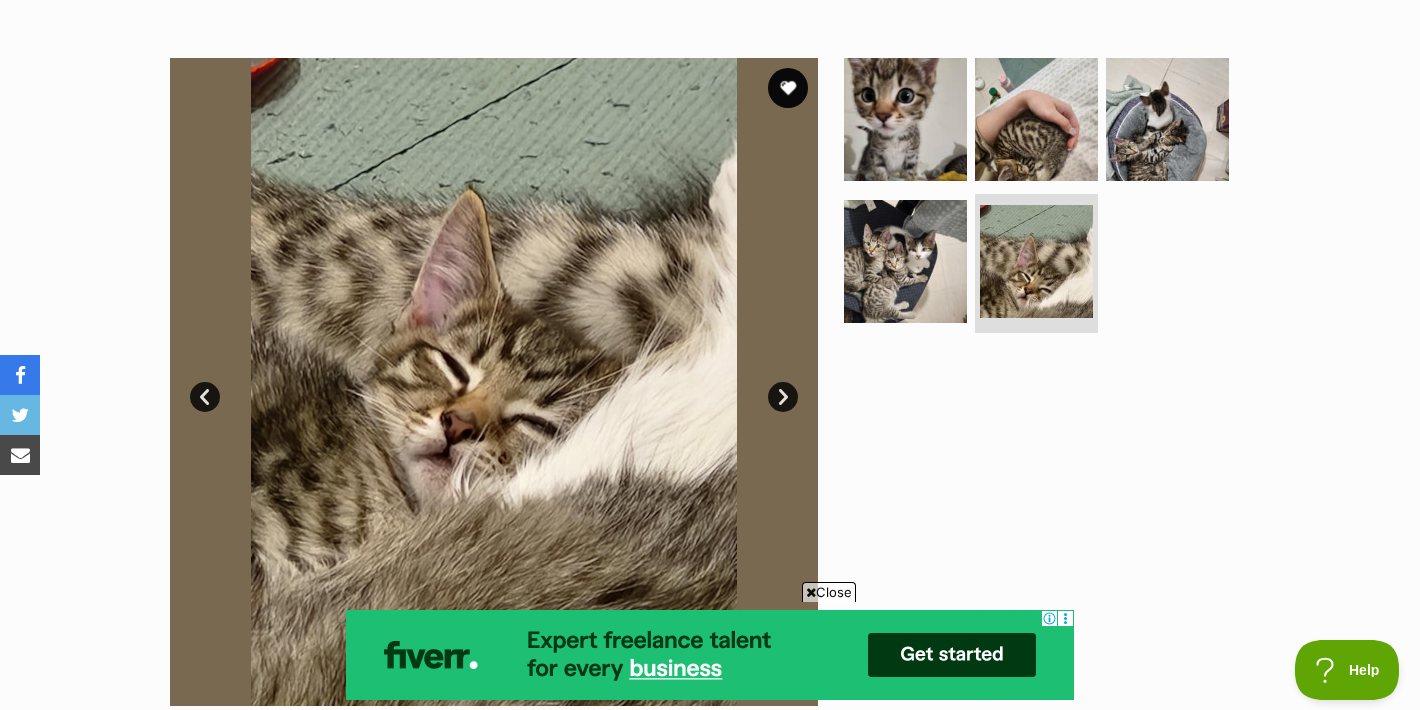 click at bounding box center (1045, 200) 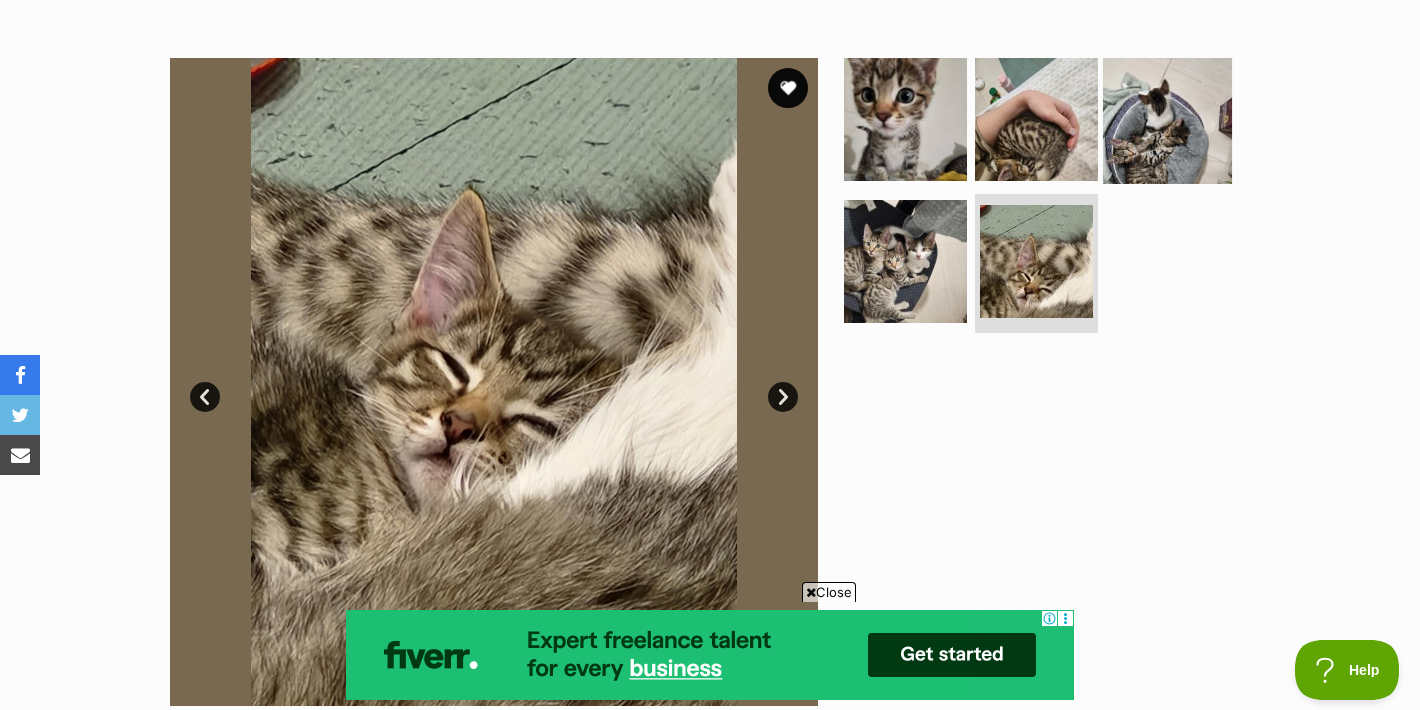 click at bounding box center (1167, 119) 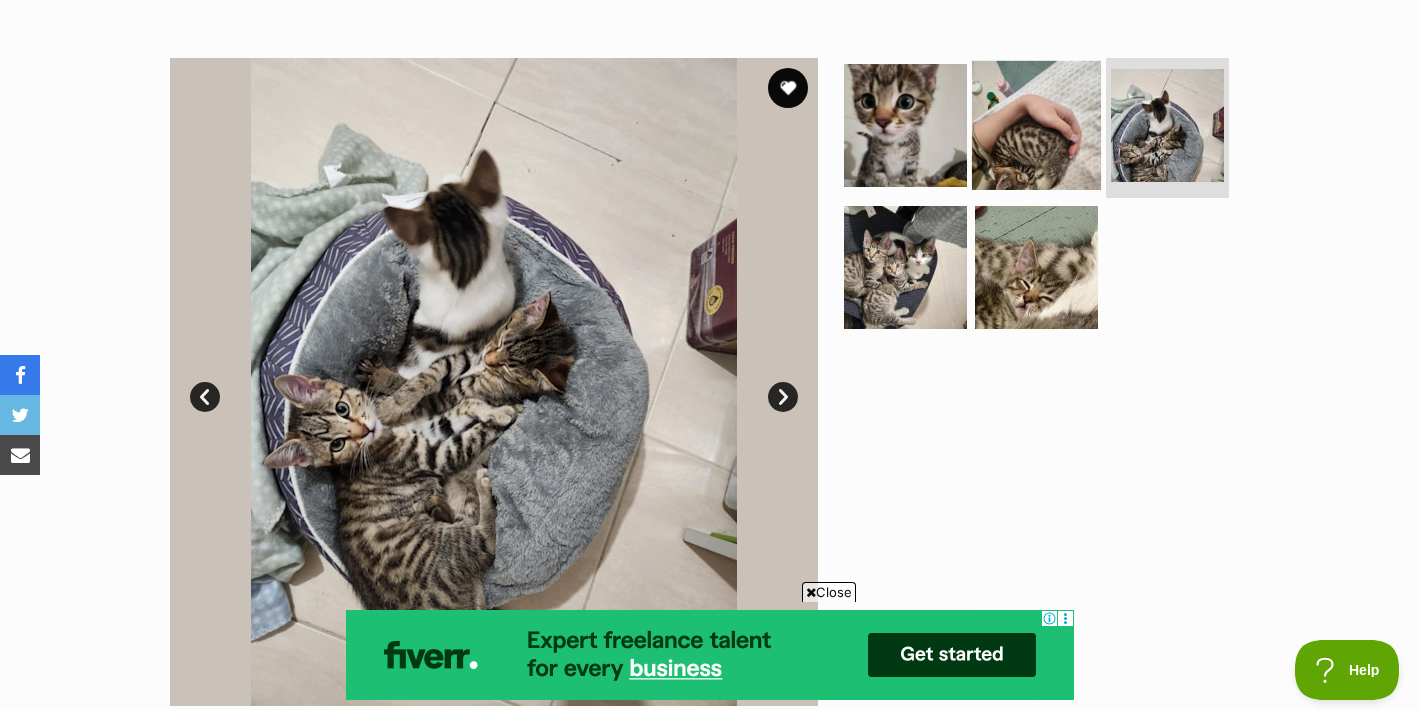 click at bounding box center (1036, 125) 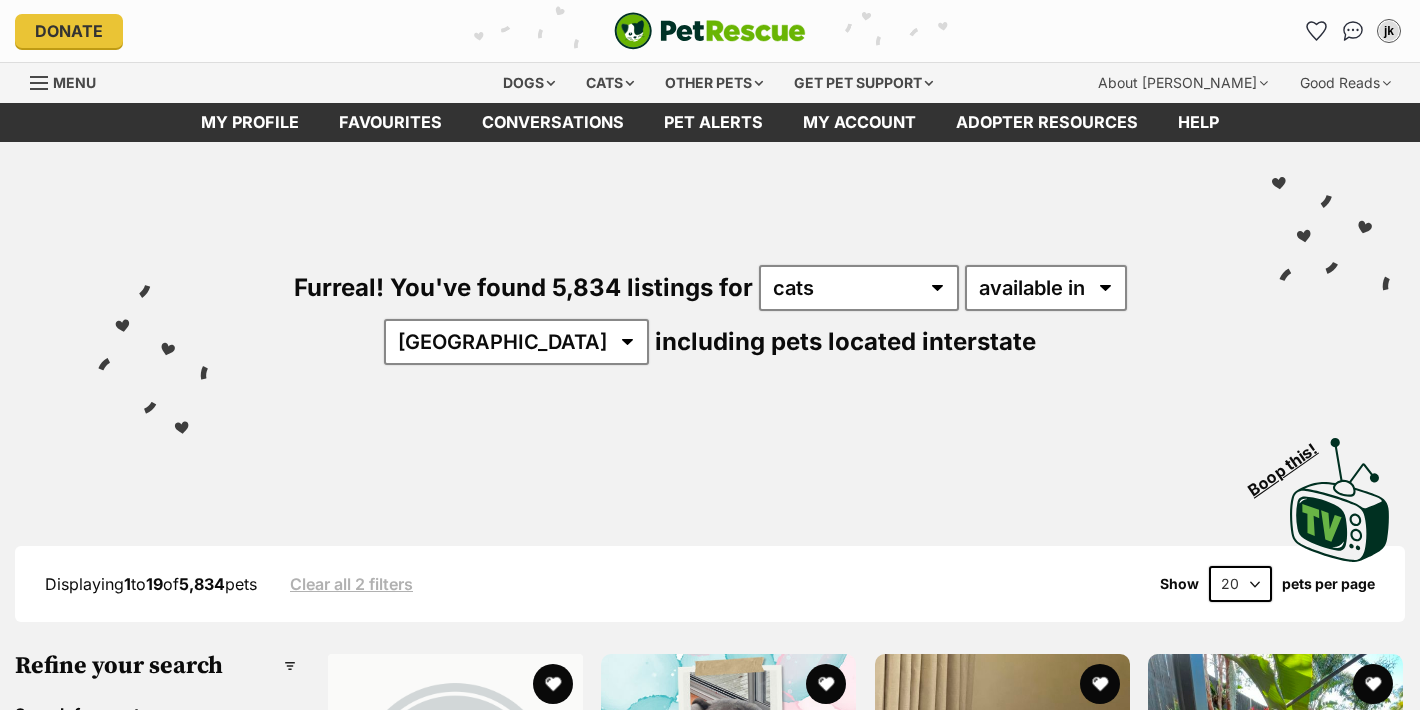 scroll, scrollTop: 0, scrollLeft: 0, axis: both 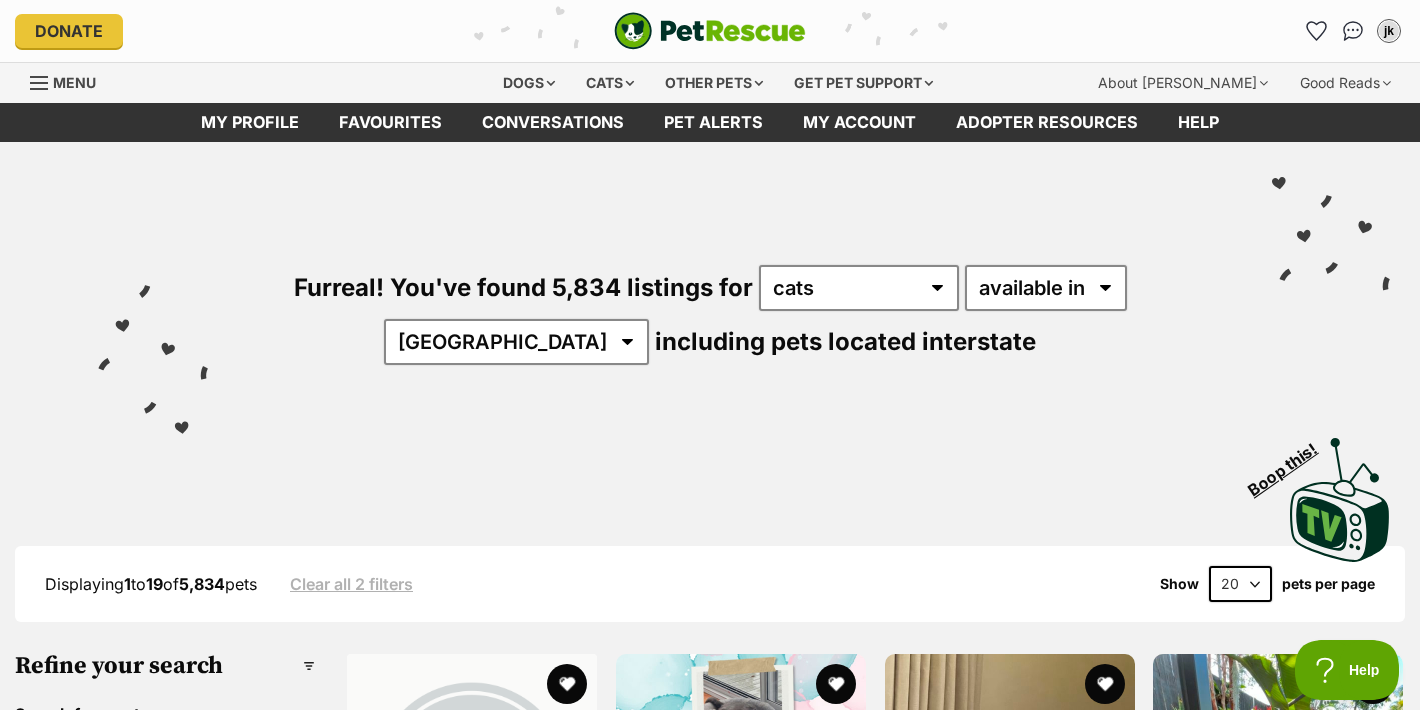 click on "Menu" at bounding box center [70, 81] 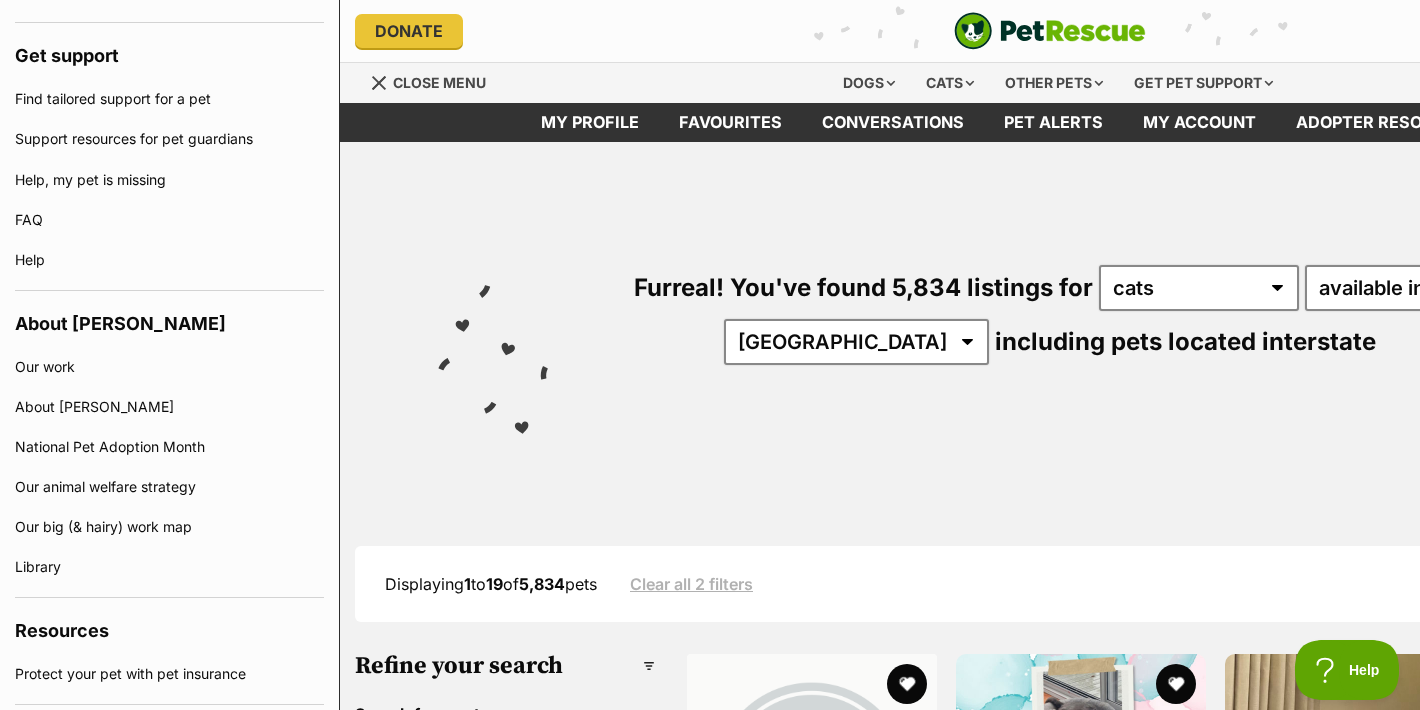 scroll, scrollTop: 1206, scrollLeft: 0, axis: vertical 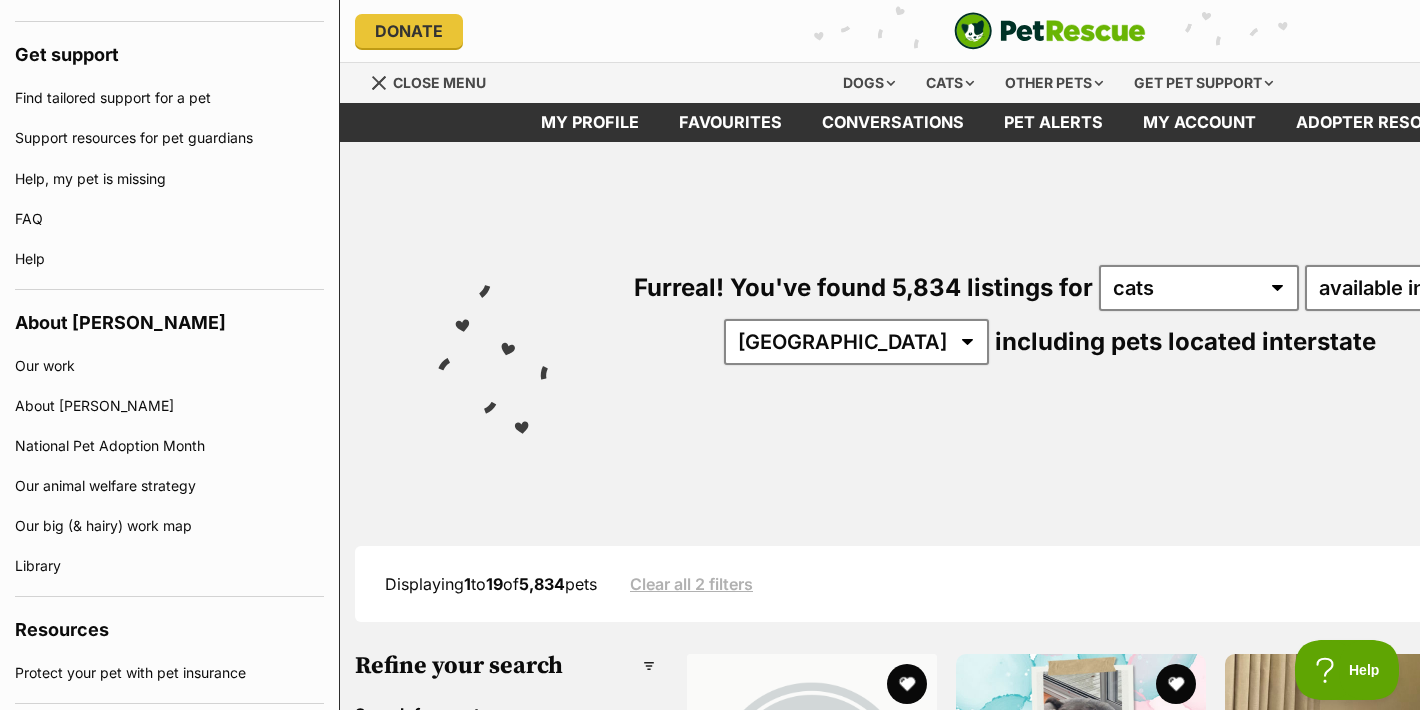 click on "Visit PetRescue TV (external site)
Boop this!" at bounding box center (1050, 493) 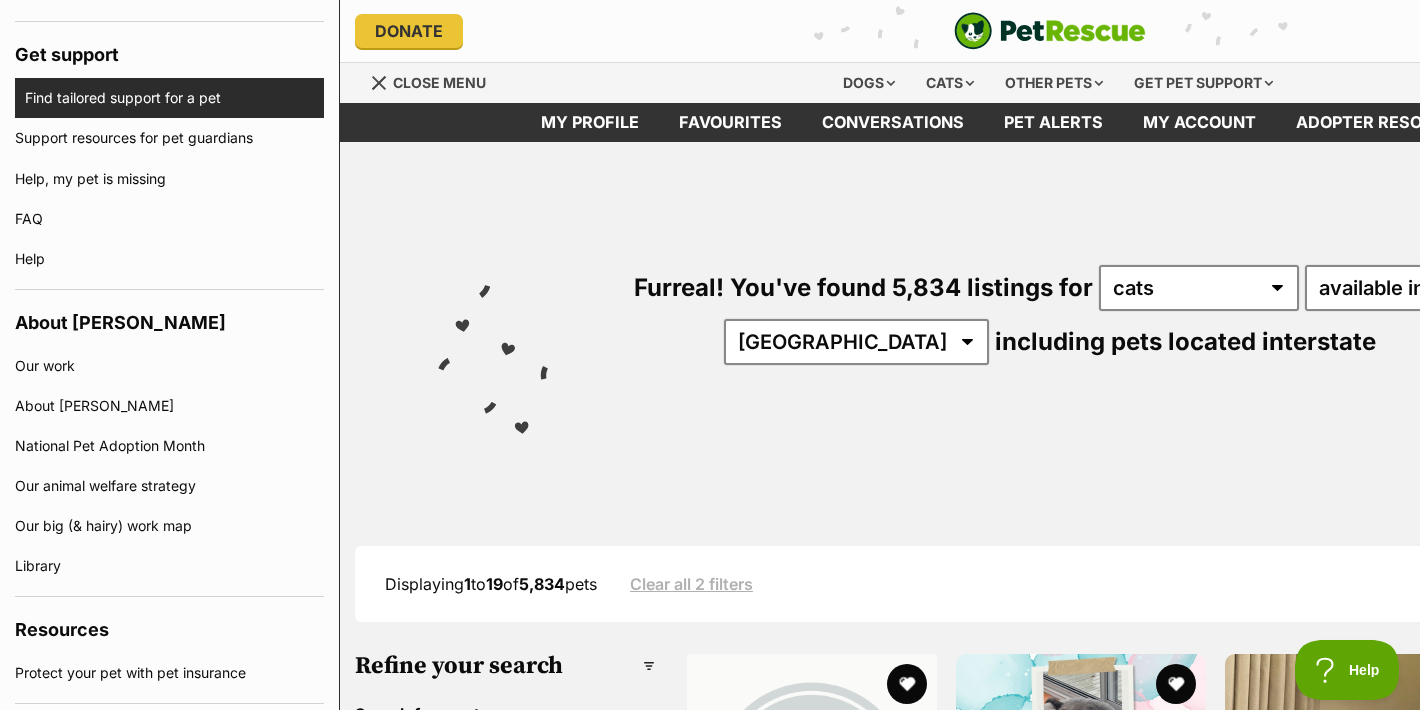 scroll, scrollTop: 0, scrollLeft: 0, axis: both 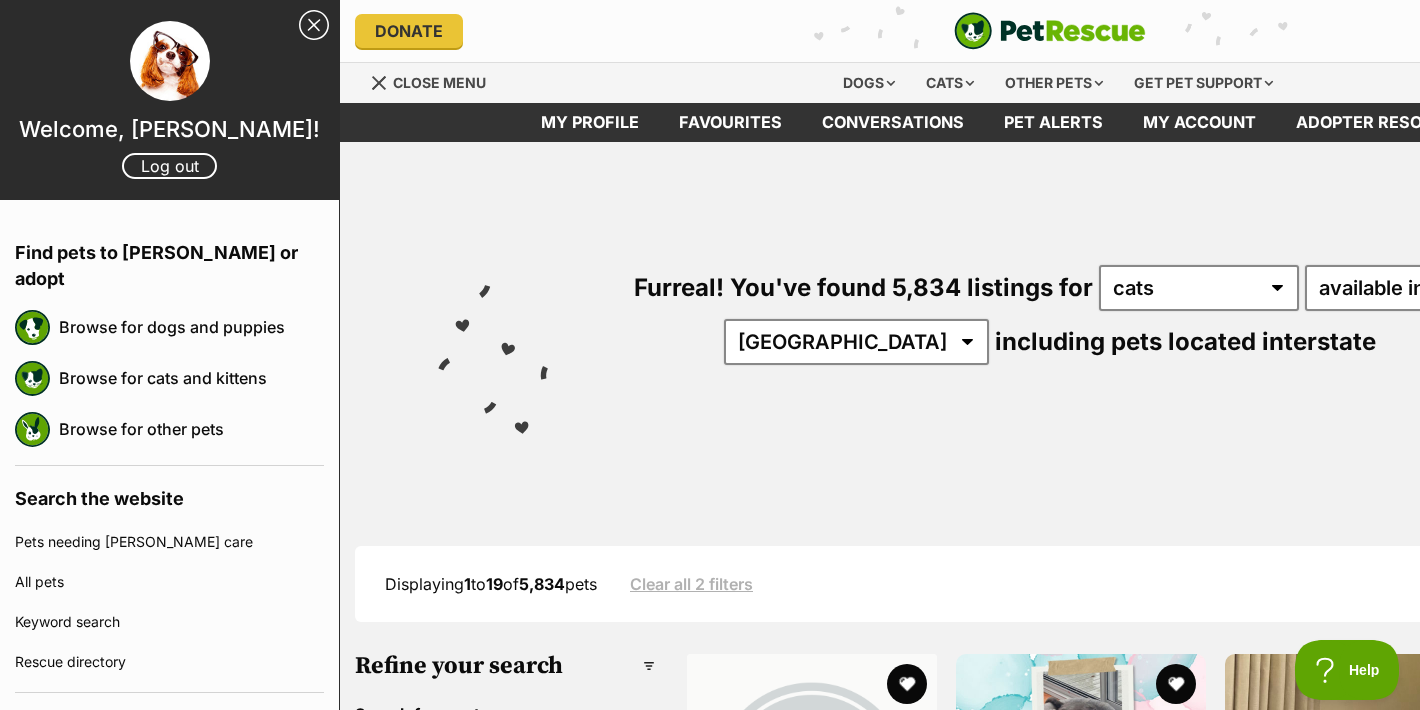 click on "Welcome, jemma katz!
Log out" at bounding box center (169, 100) 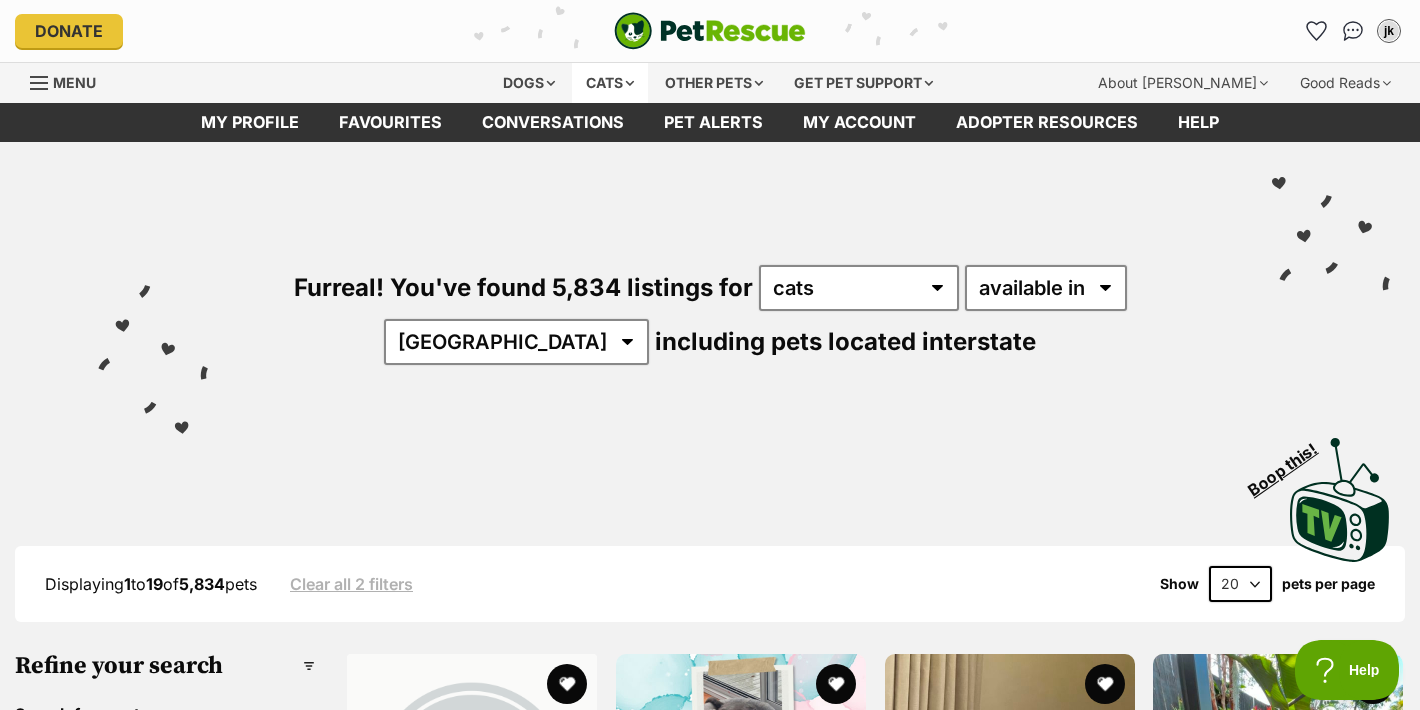 click on "Cats" at bounding box center (610, 83) 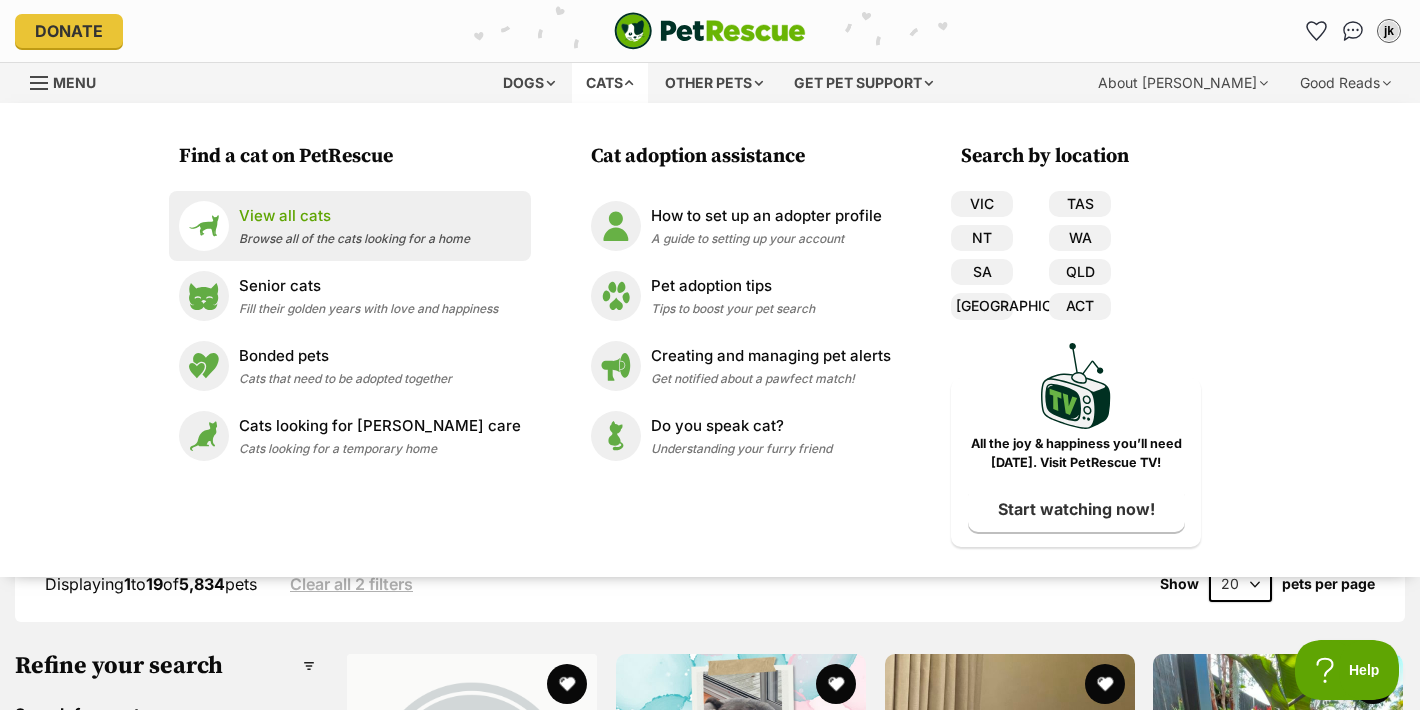 click on "Browse all of the cats looking for a home" at bounding box center [354, 238] 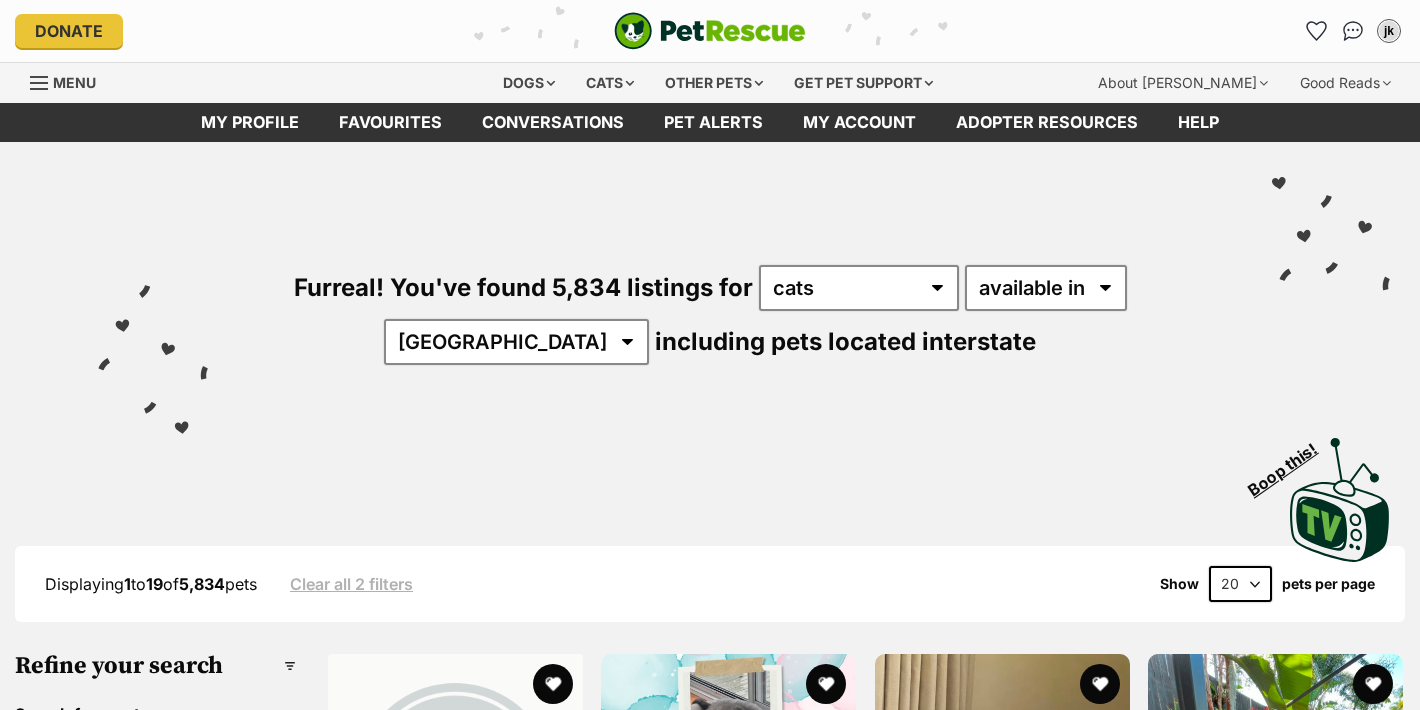 scroll, scrollTop: 244, scrollLeft: 0, axis: vertical 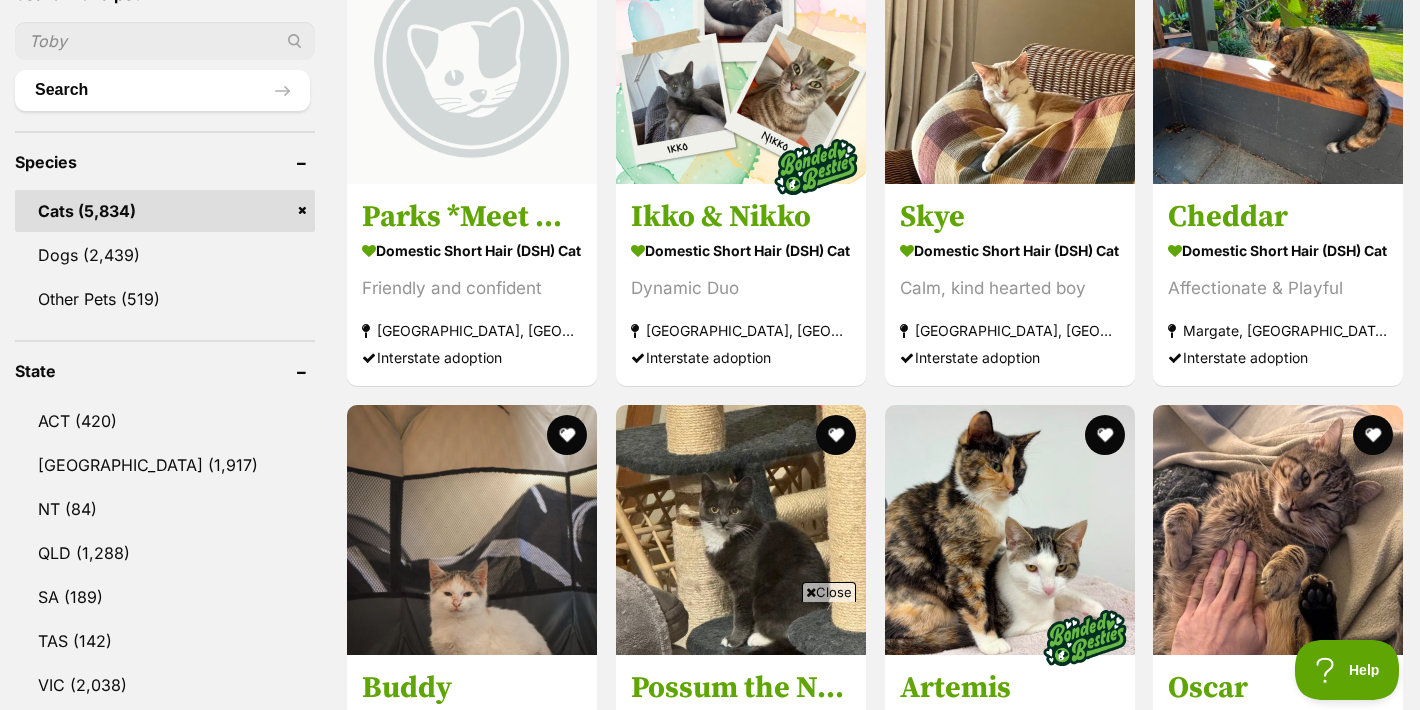 click at bounding box center (165, 41) 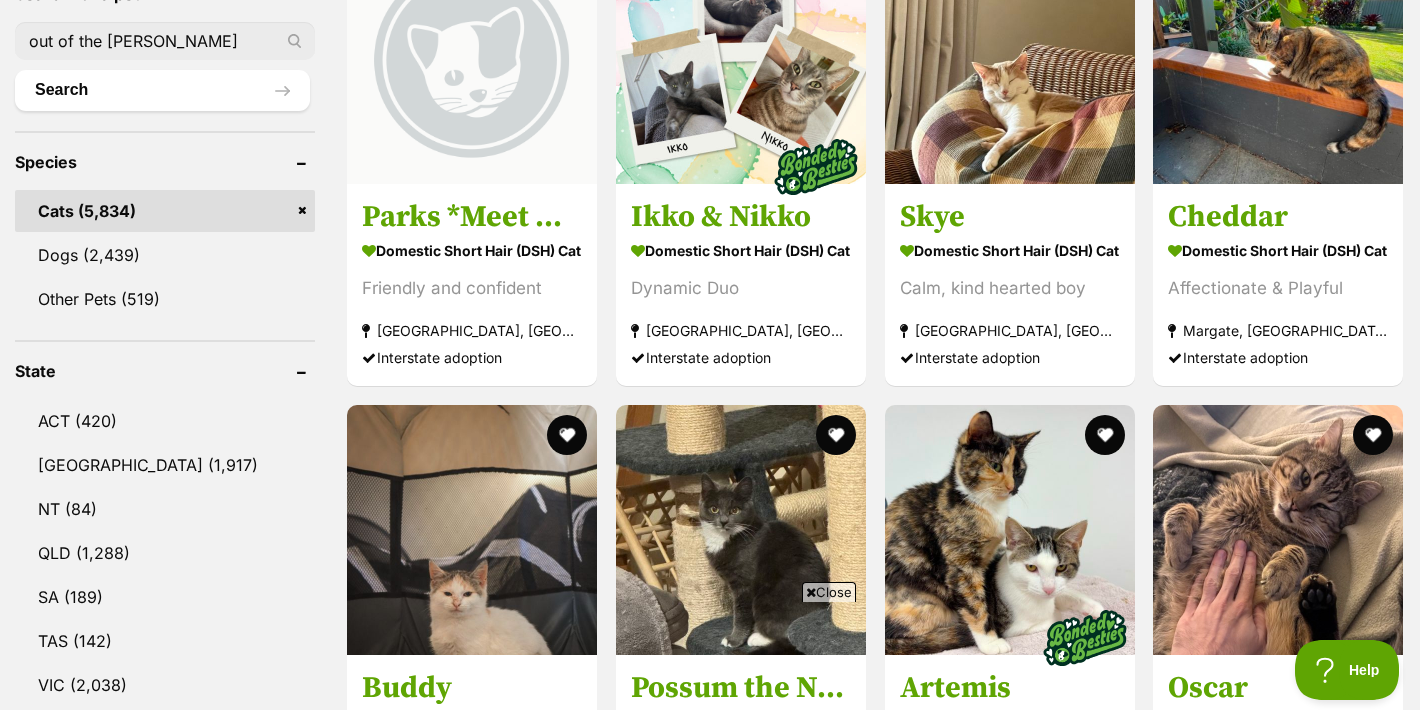 type on "out of the [PERSON_NAME]" 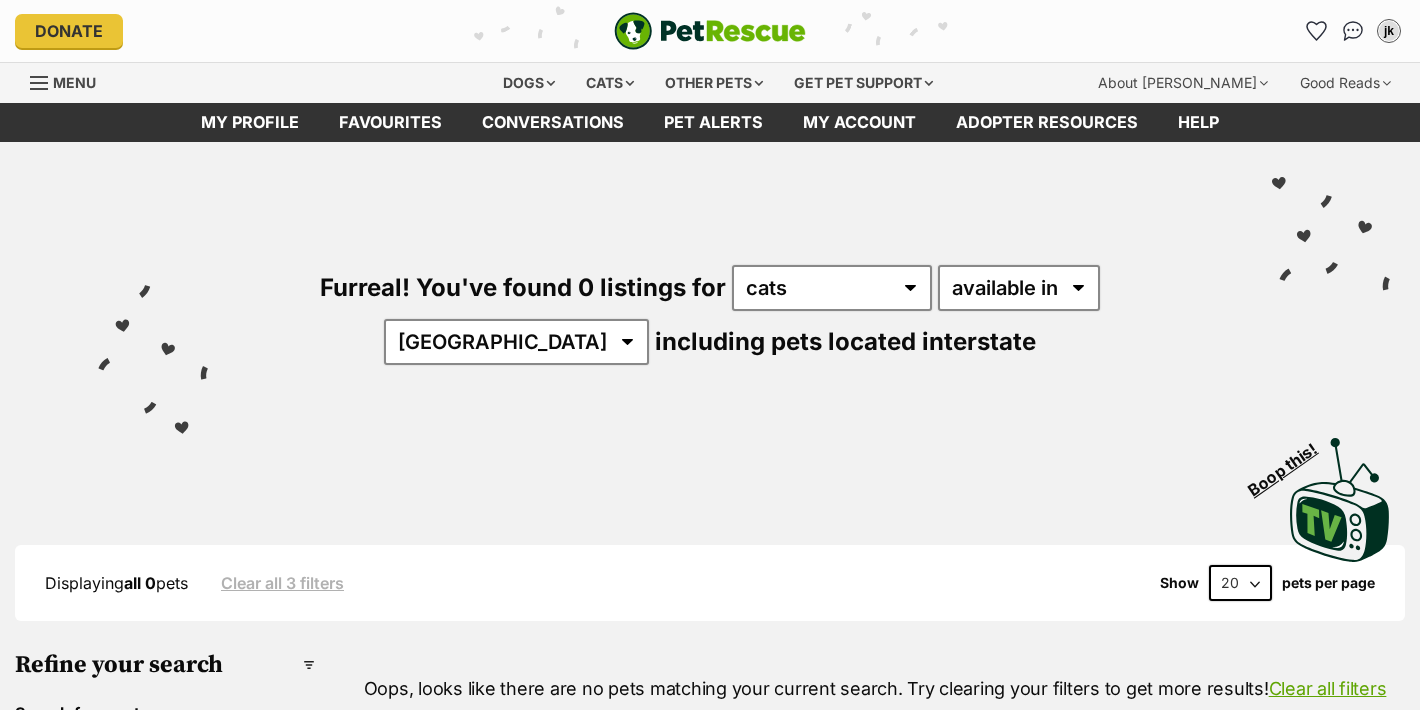 scroll, scrollTop: 0, scrollLeft: 0, axis: both 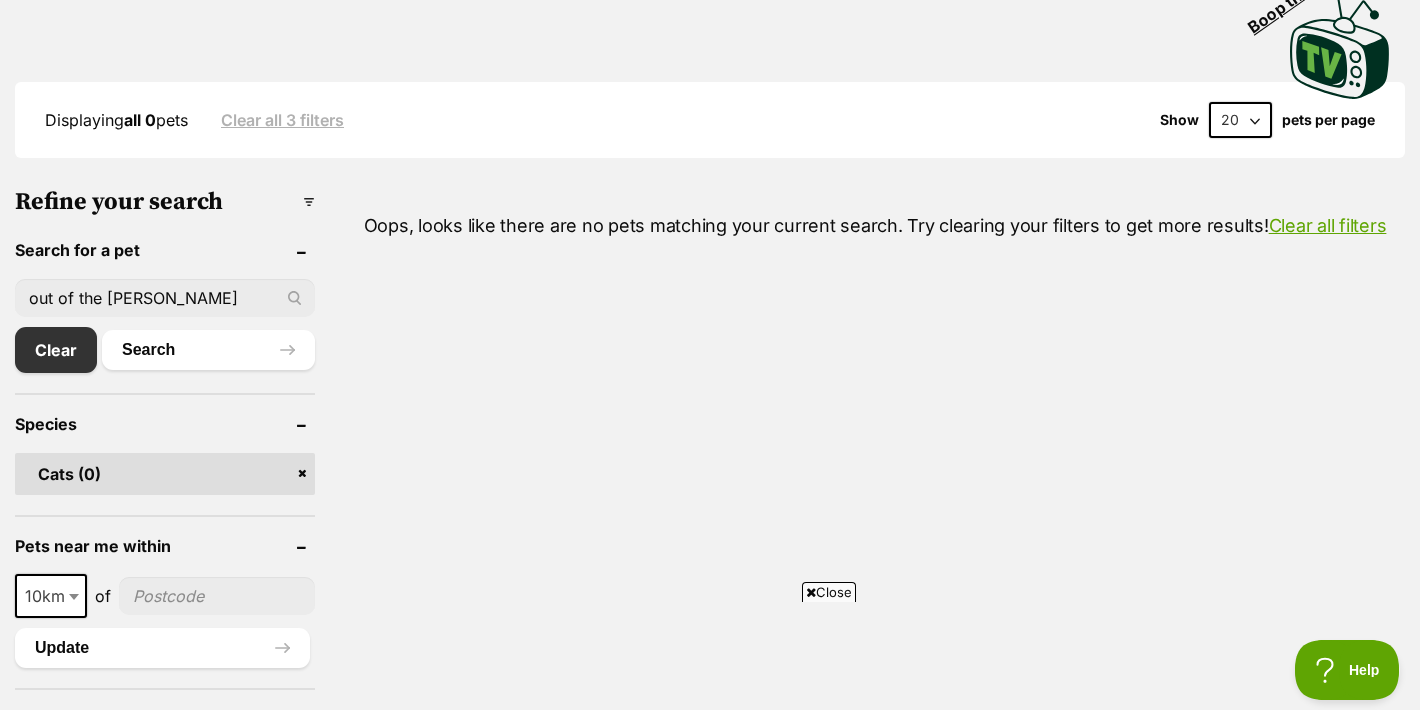 drag, startPoint x: 214, startPoint y: 299, endPoint x: -27, endPoint y: 299, distance: 241 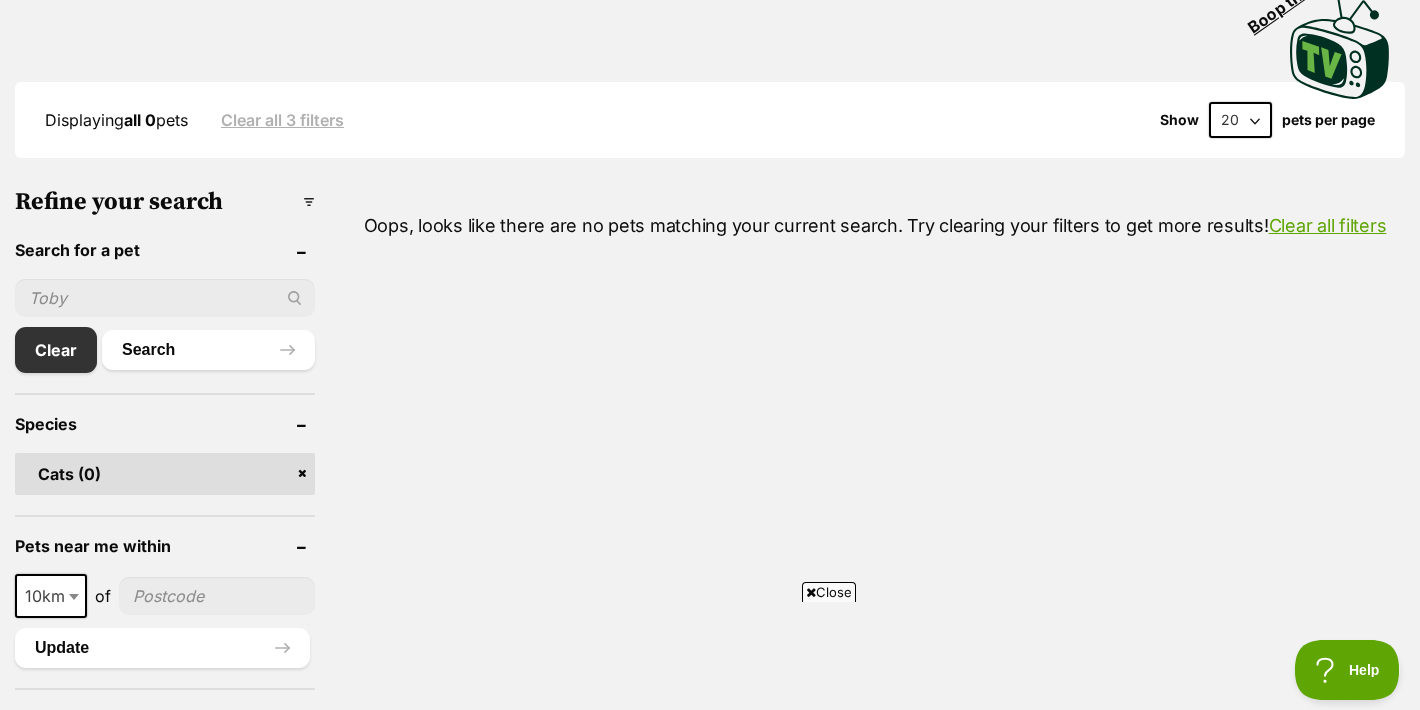 click on "Oops, looks like there are no pets matching your current search. Try clearing your filters to get more results!
Clear all filters" at bounding box center [875, 1172] 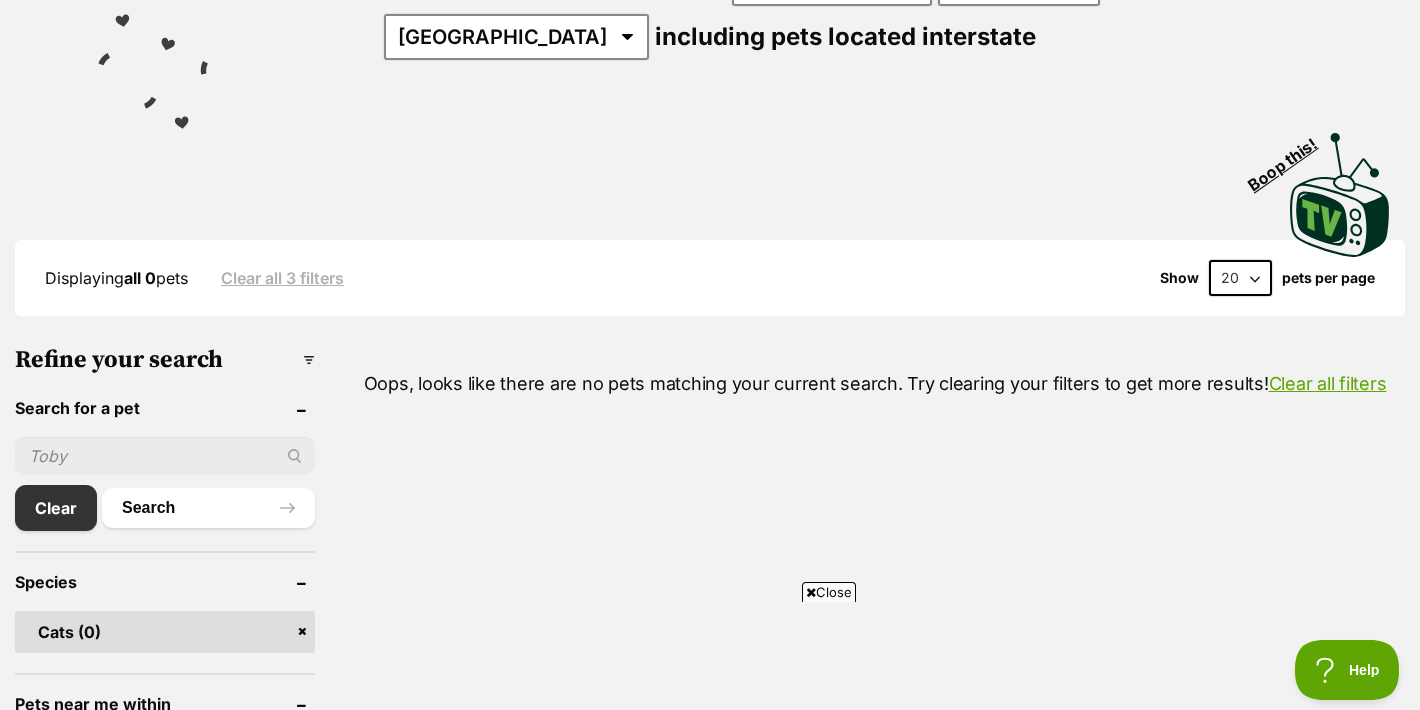 scroll, scrollTop: 346, scrollLeft: 0, axis: vertical 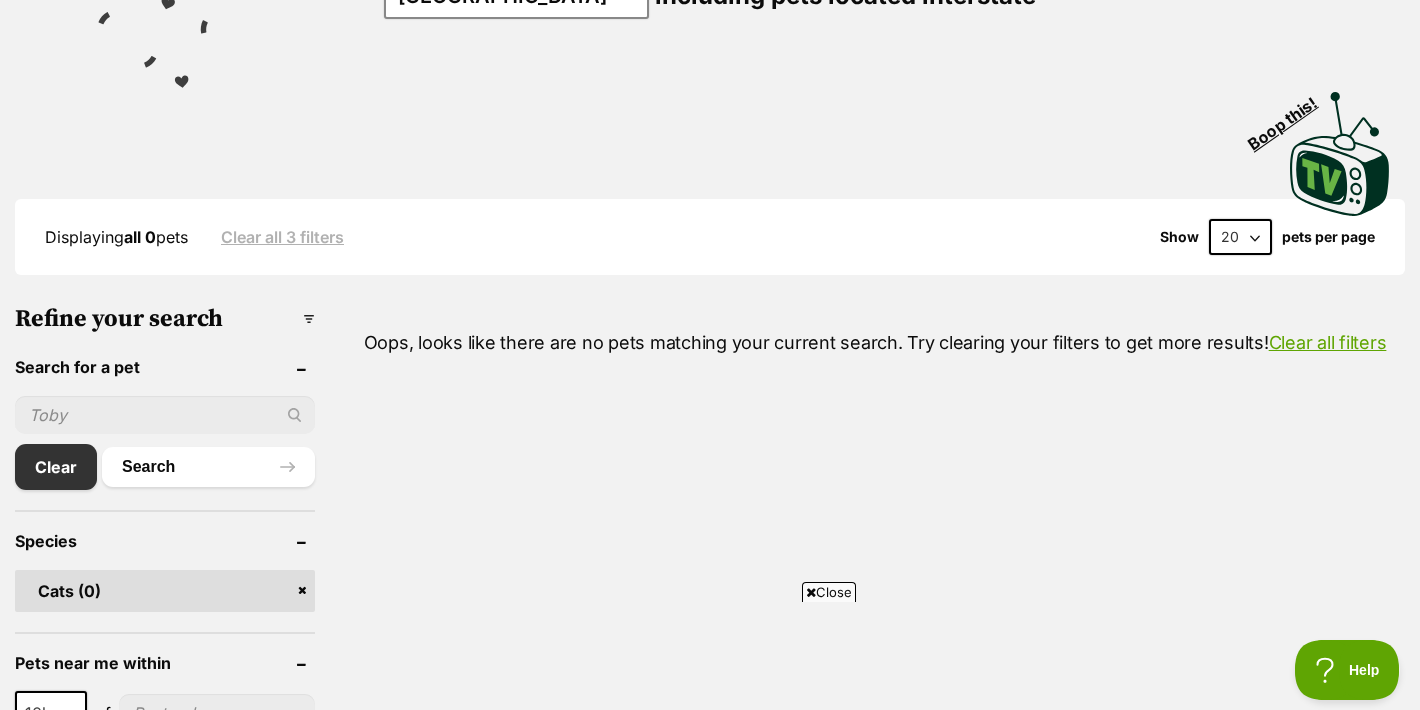 click at bounding box center (165, 415) 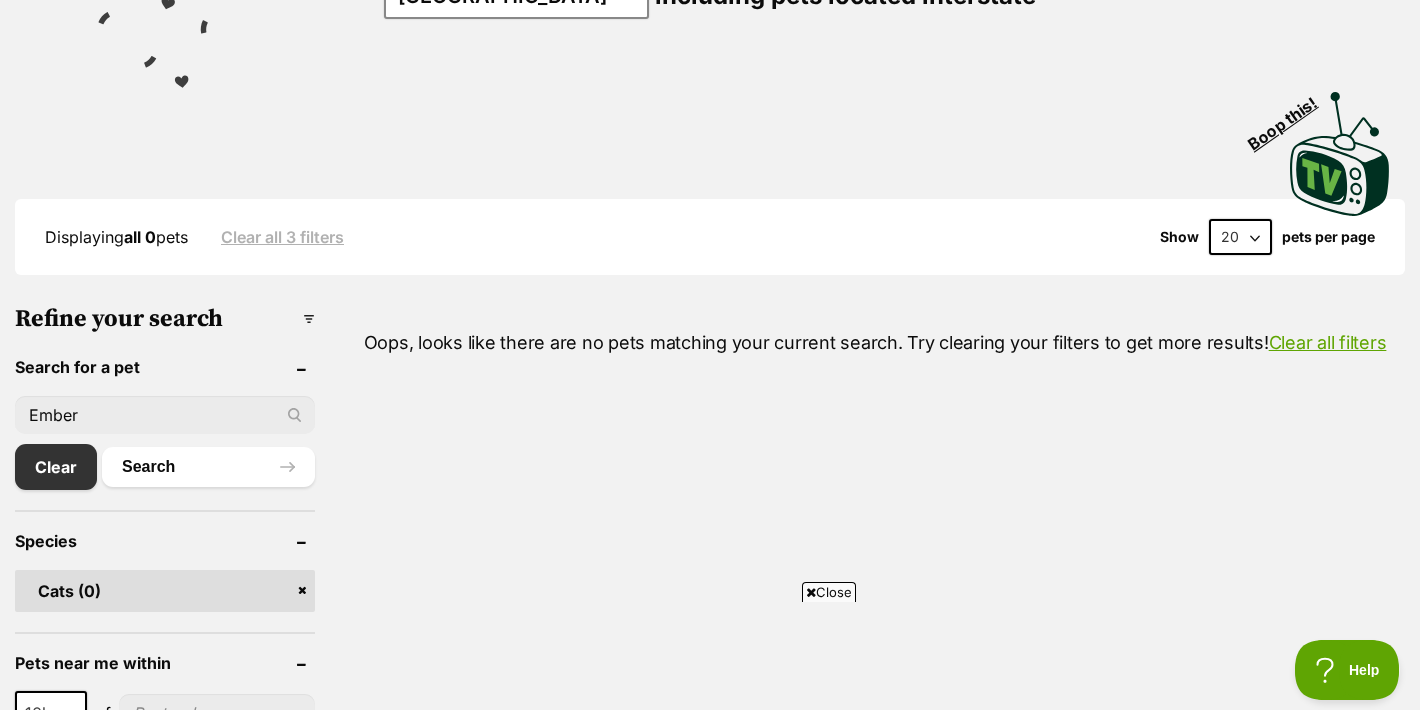 type on "Ember" 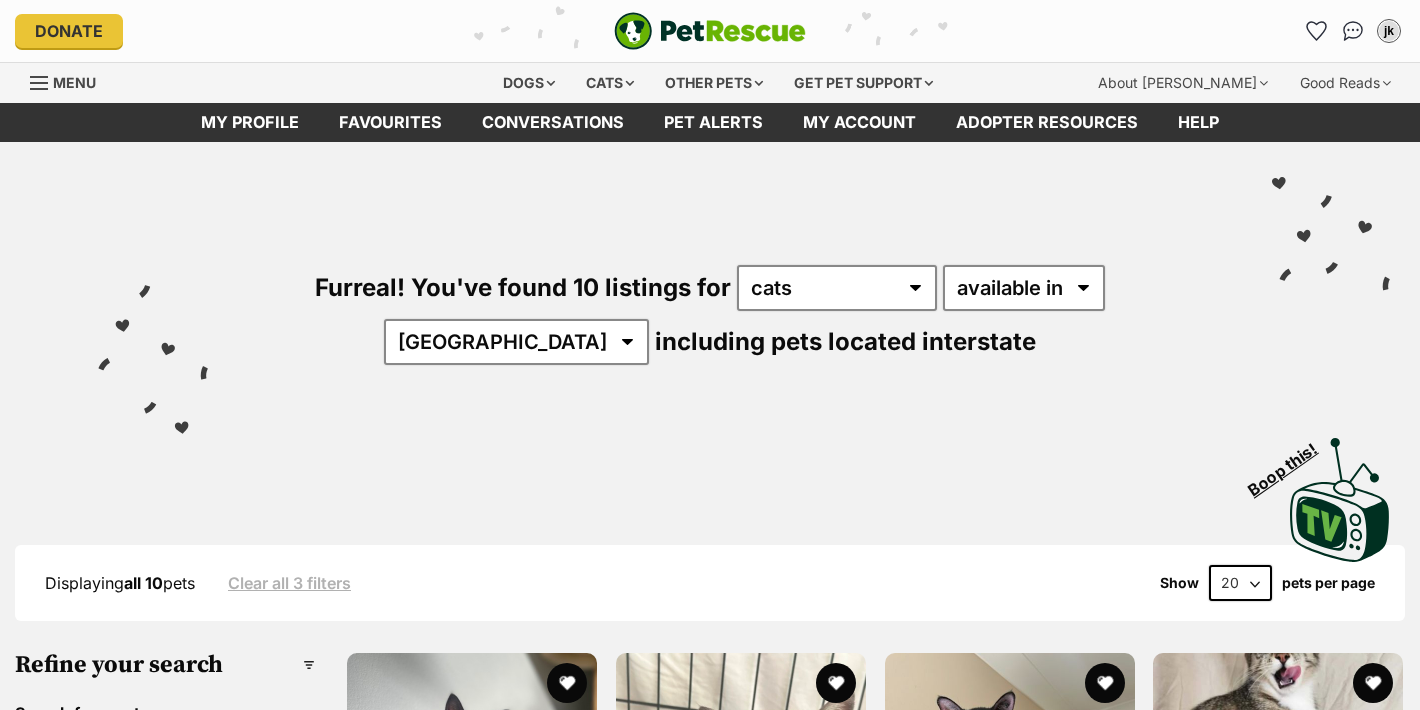 scroll, scrollTop: 0, scrollLeft: 0, axis: both 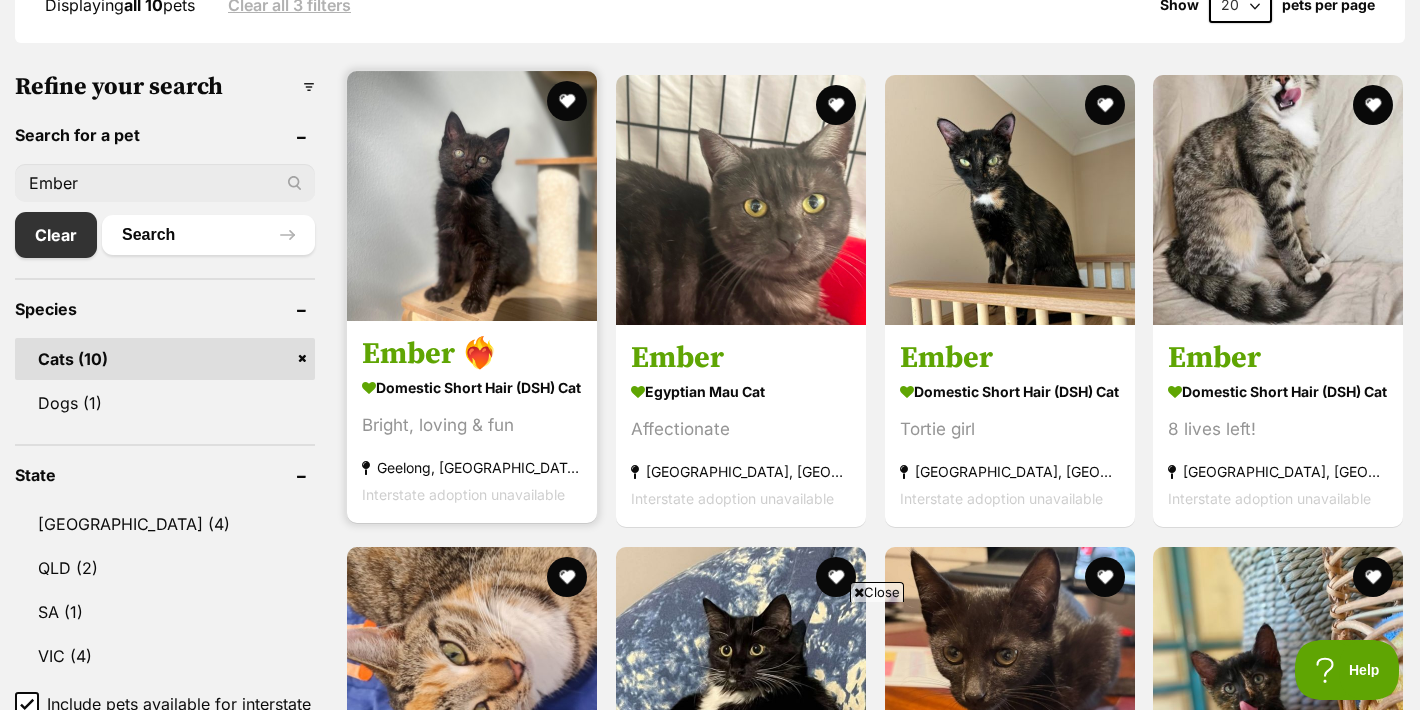 click at bounding box center (472, 196) 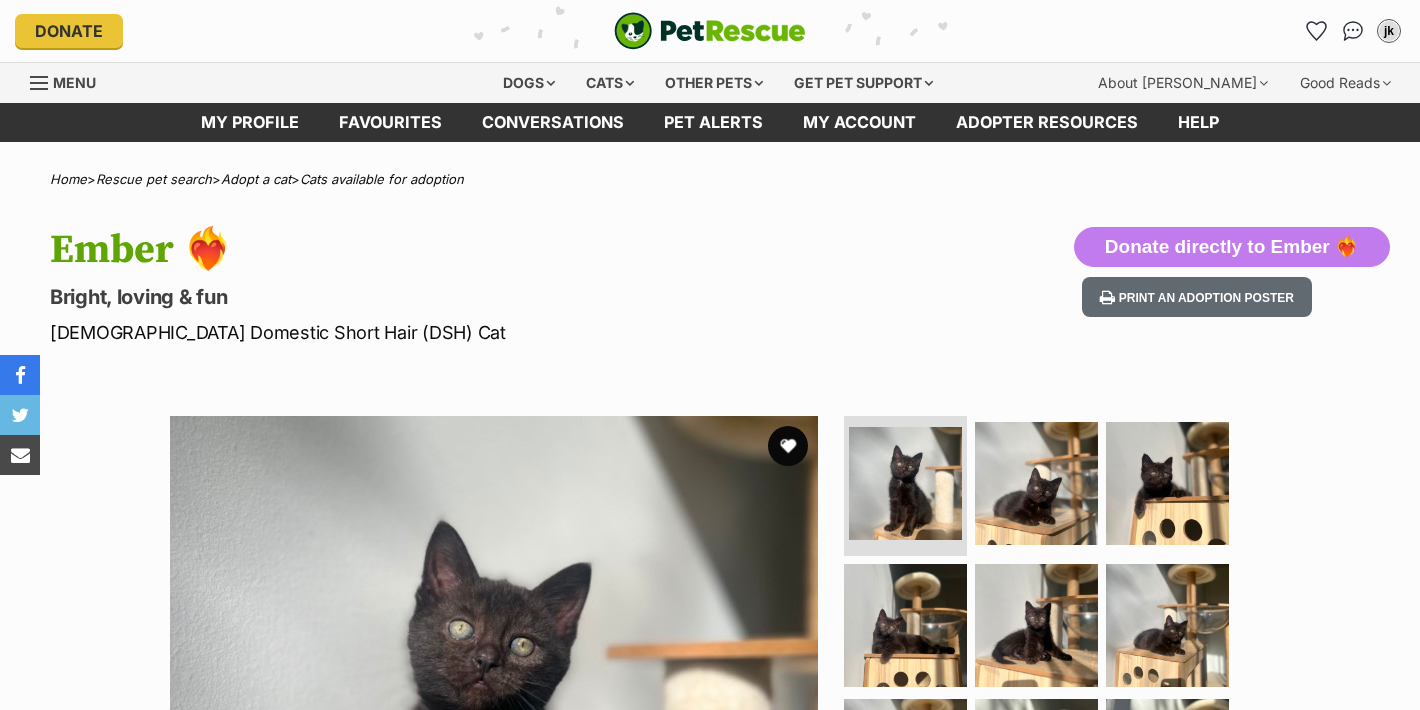 scroll, scrollTop: 0, scrollLeft: 0, axis: both 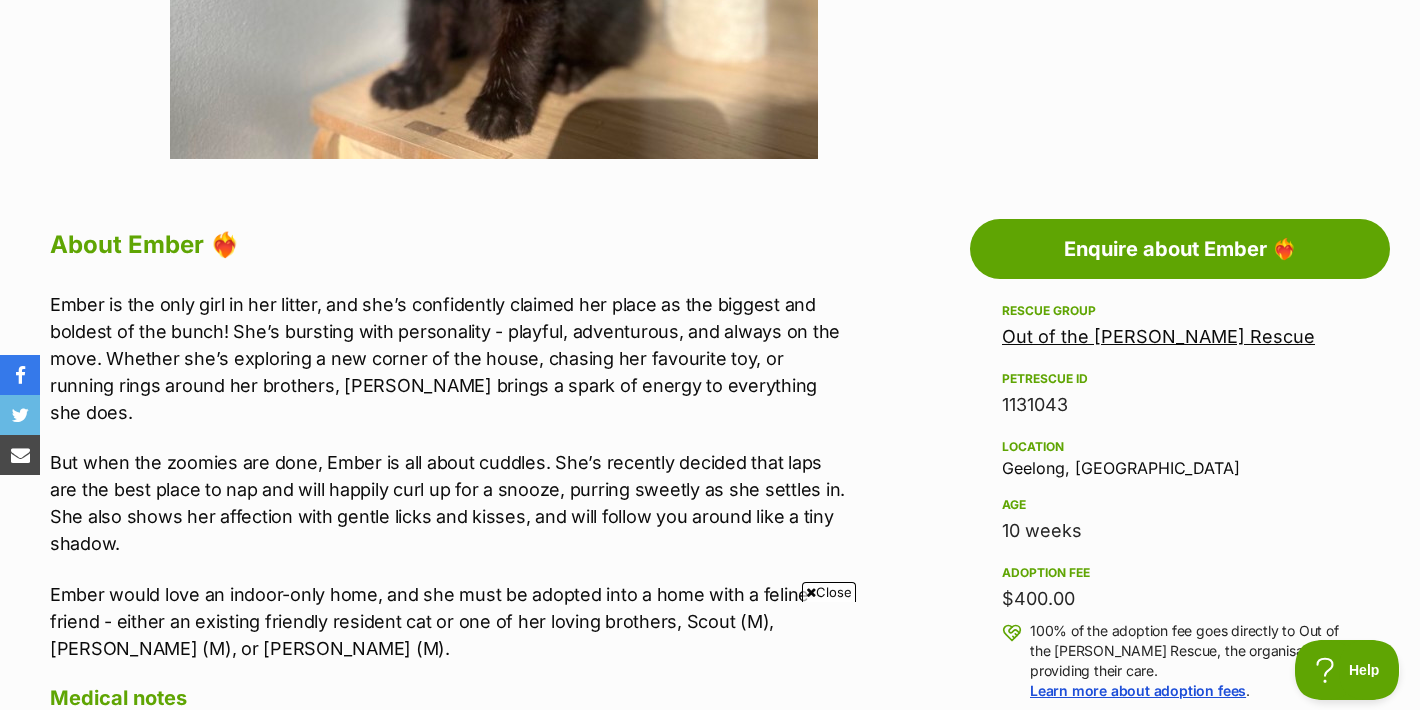 click on "Out of the [PERSON_NAME] Rescue" at bounding box center (1158, 336) 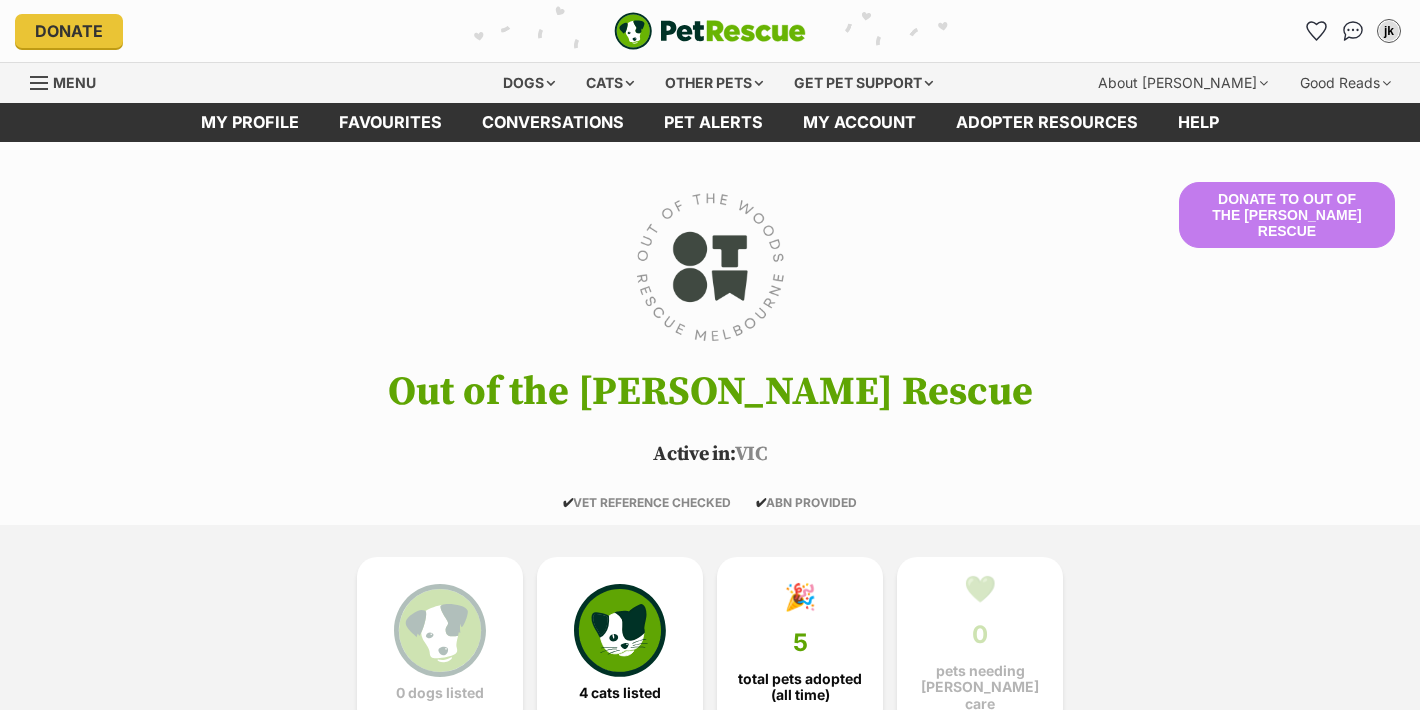 scroll, scrollTop: 0, scrollLeft: 0, axis: both 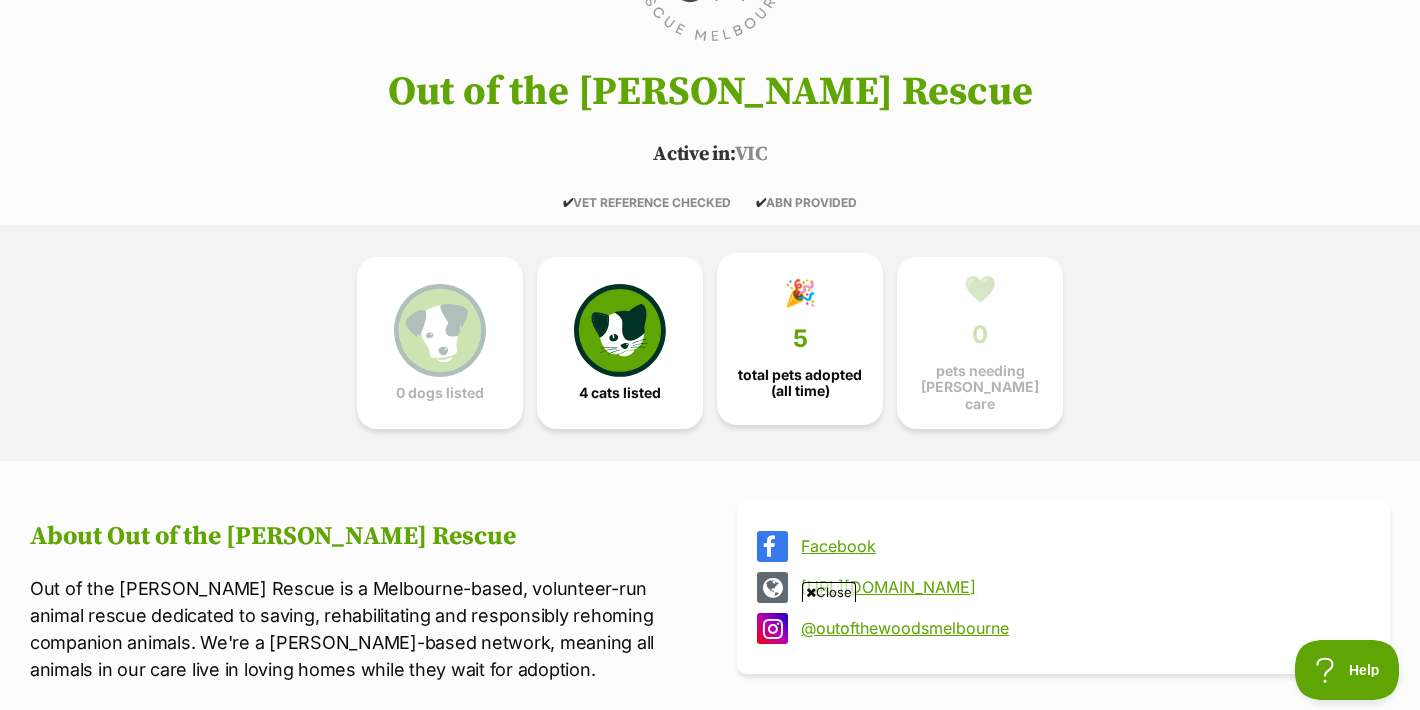 click on "🎉
5
total pets adopted (all time)" at bounding box center [800, 339] 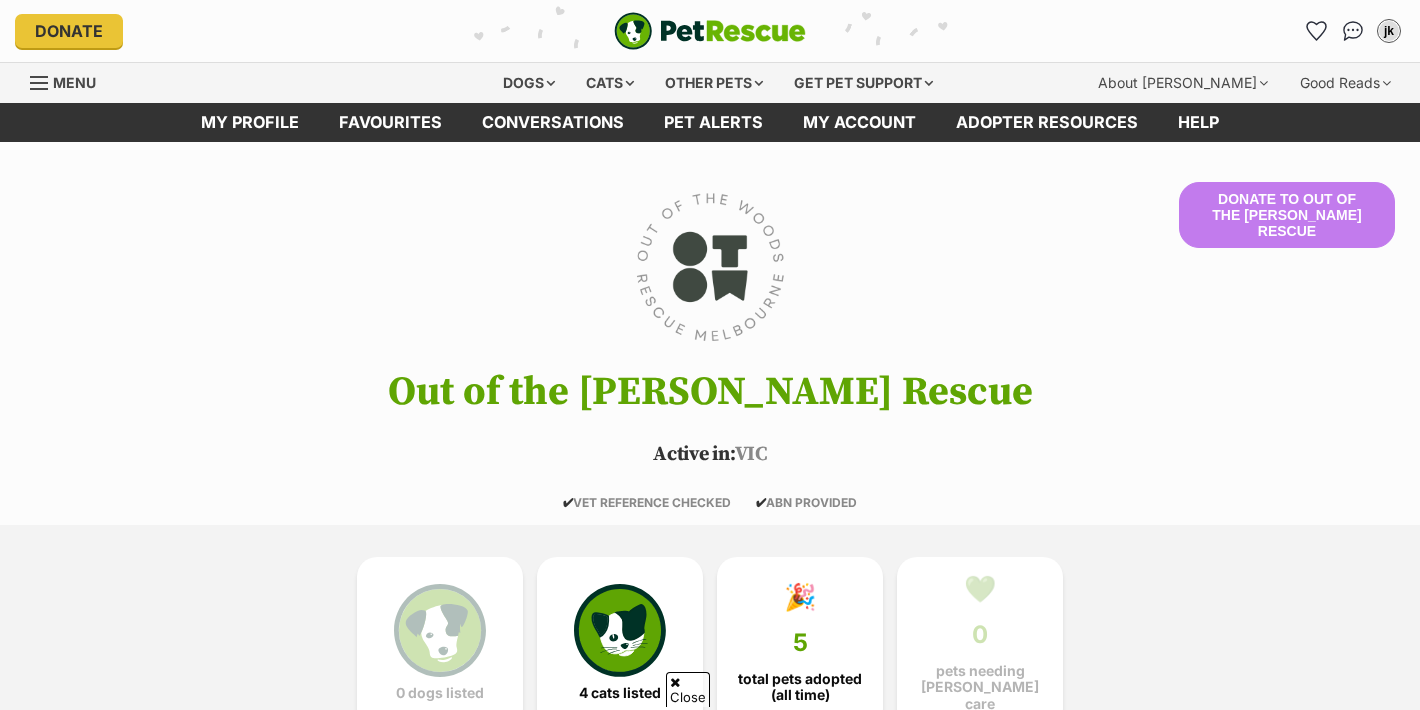 scroll, scrollTop: 1475, scrollLeft: 0, axis: vertical 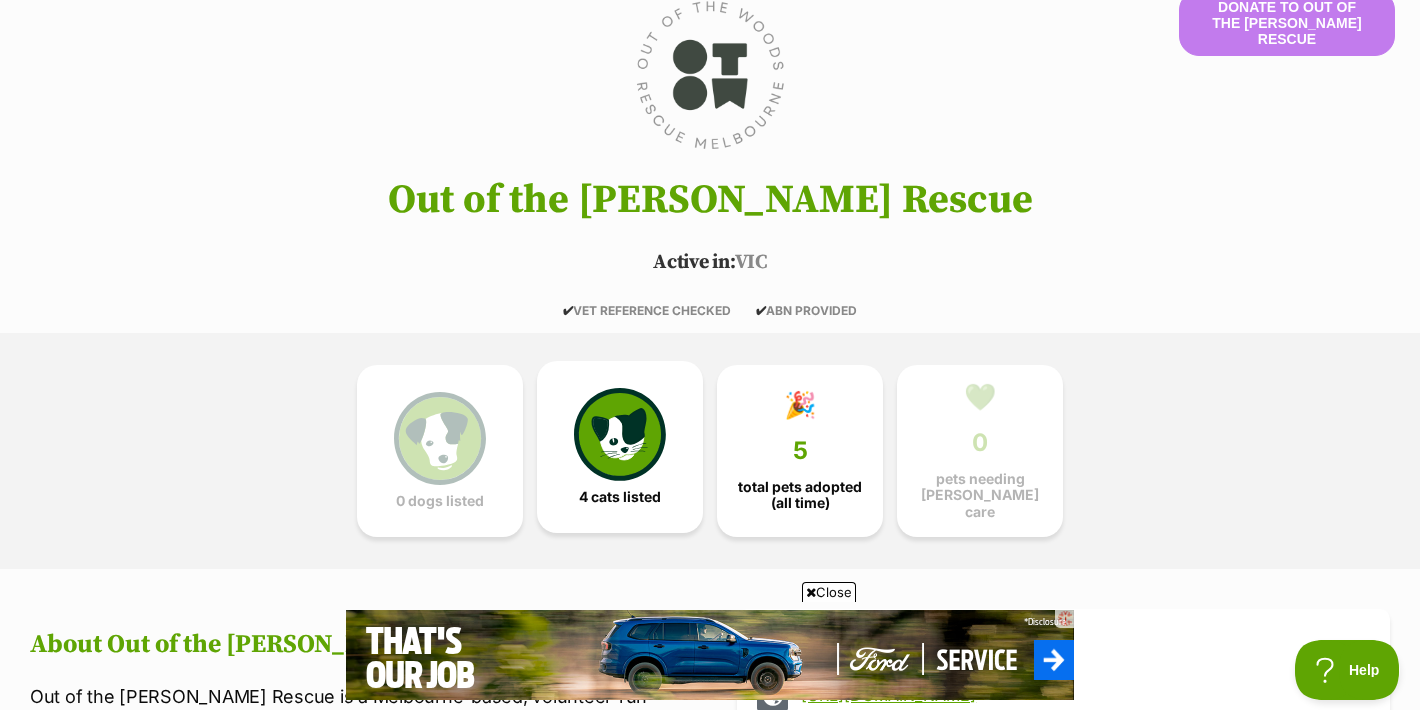 click at bounding box center [620, 434] 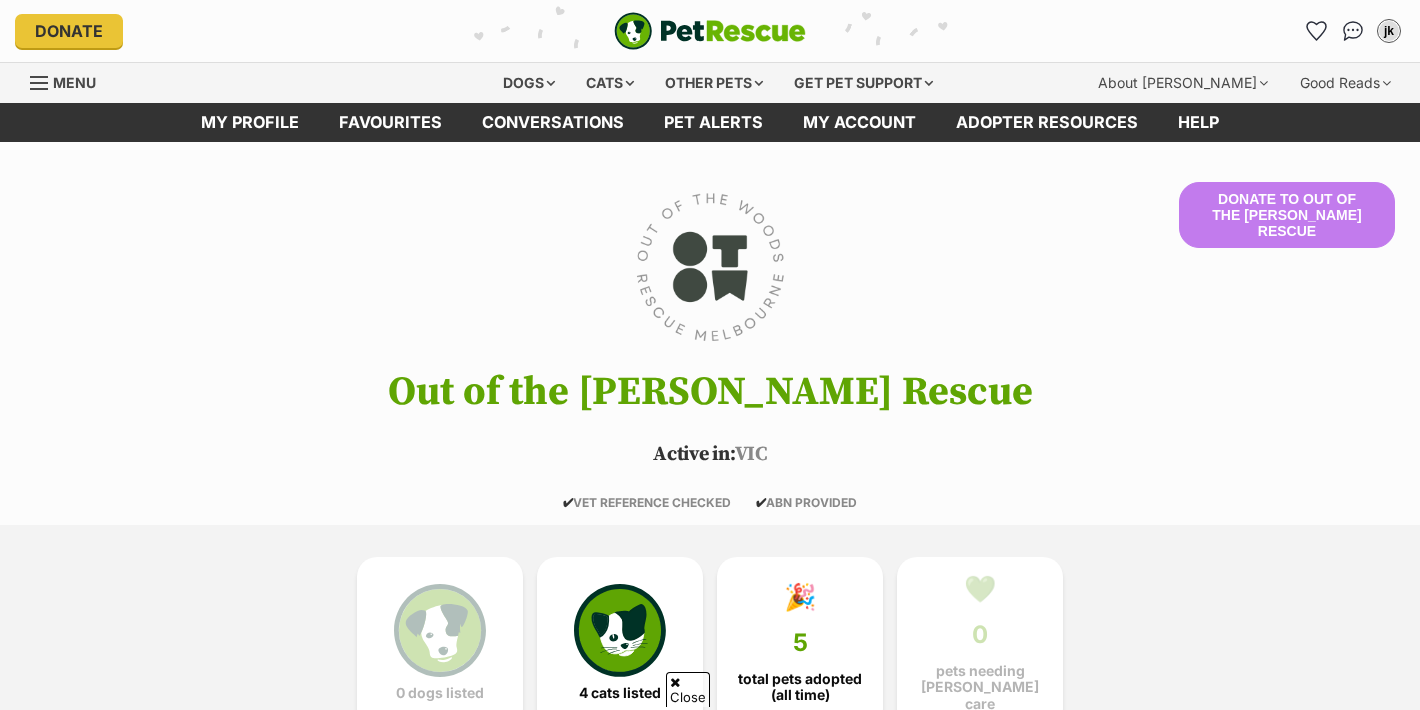 scroll, scrollTop: 1475, scrollLeft: 0, axis: vertical 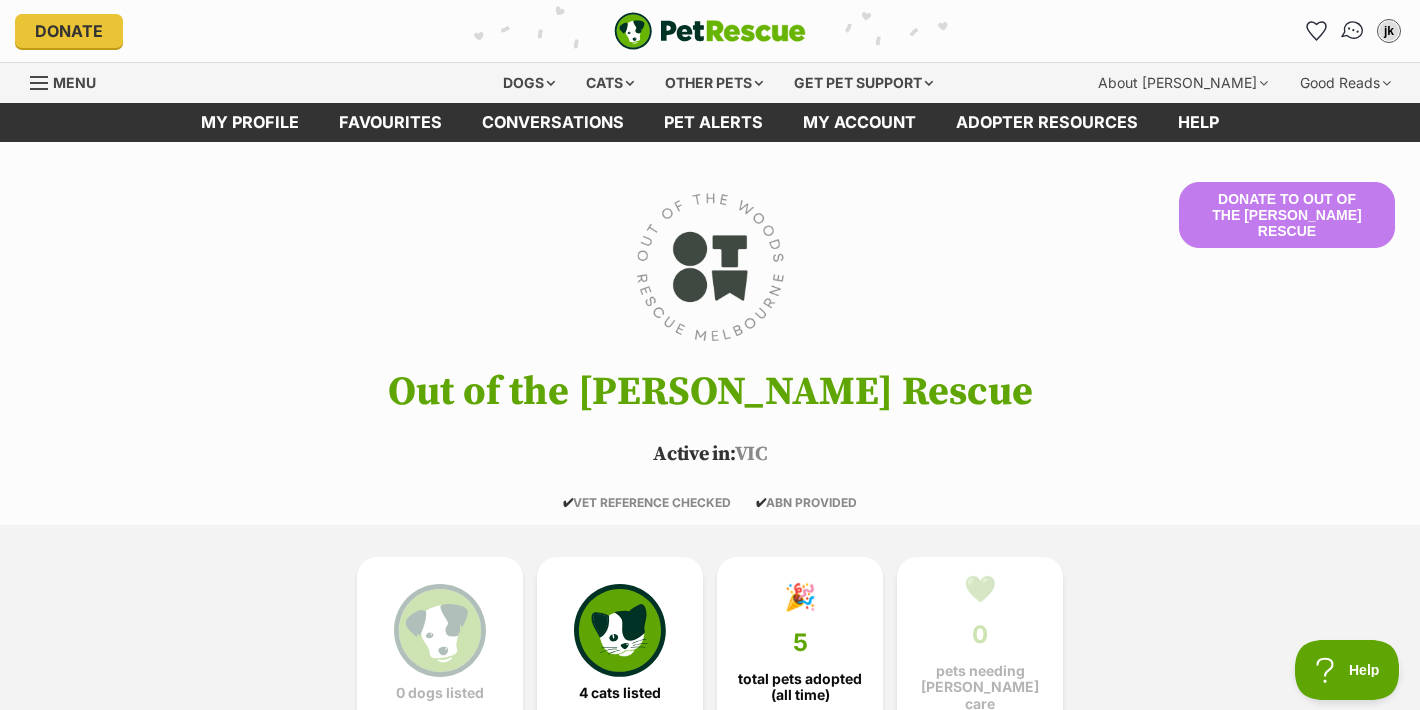 click at bounding box center [1353, 31] 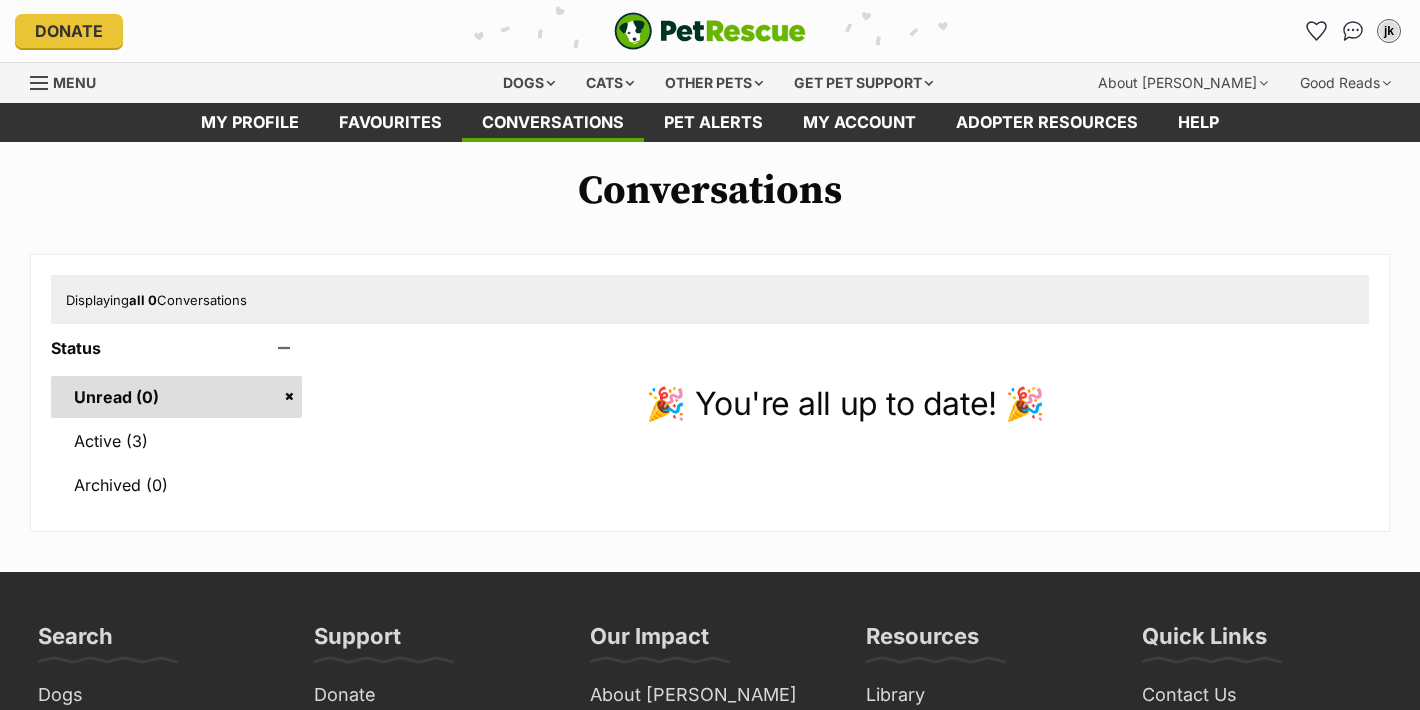 scroll, scrollTop: 0, scrollLeft: 0, axis: both 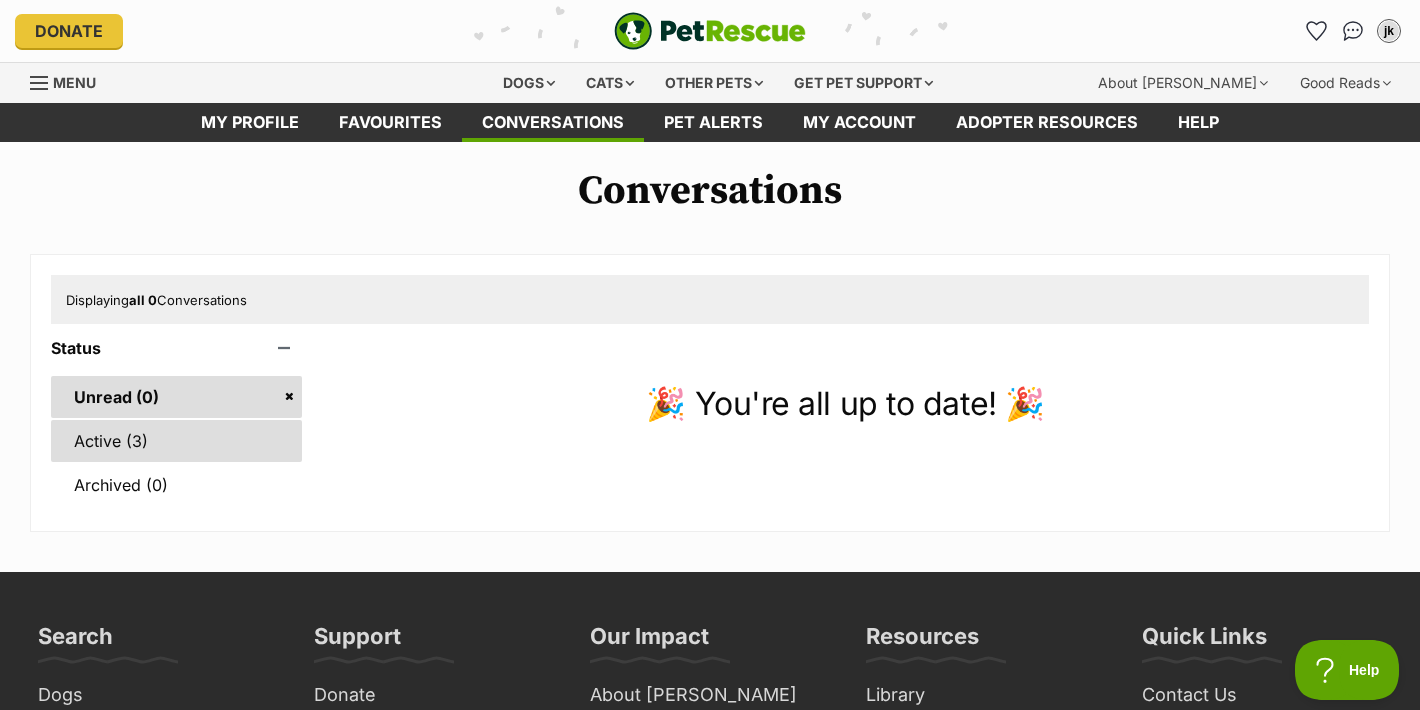 click on "Active (3)" at bounding box center [176, 441] 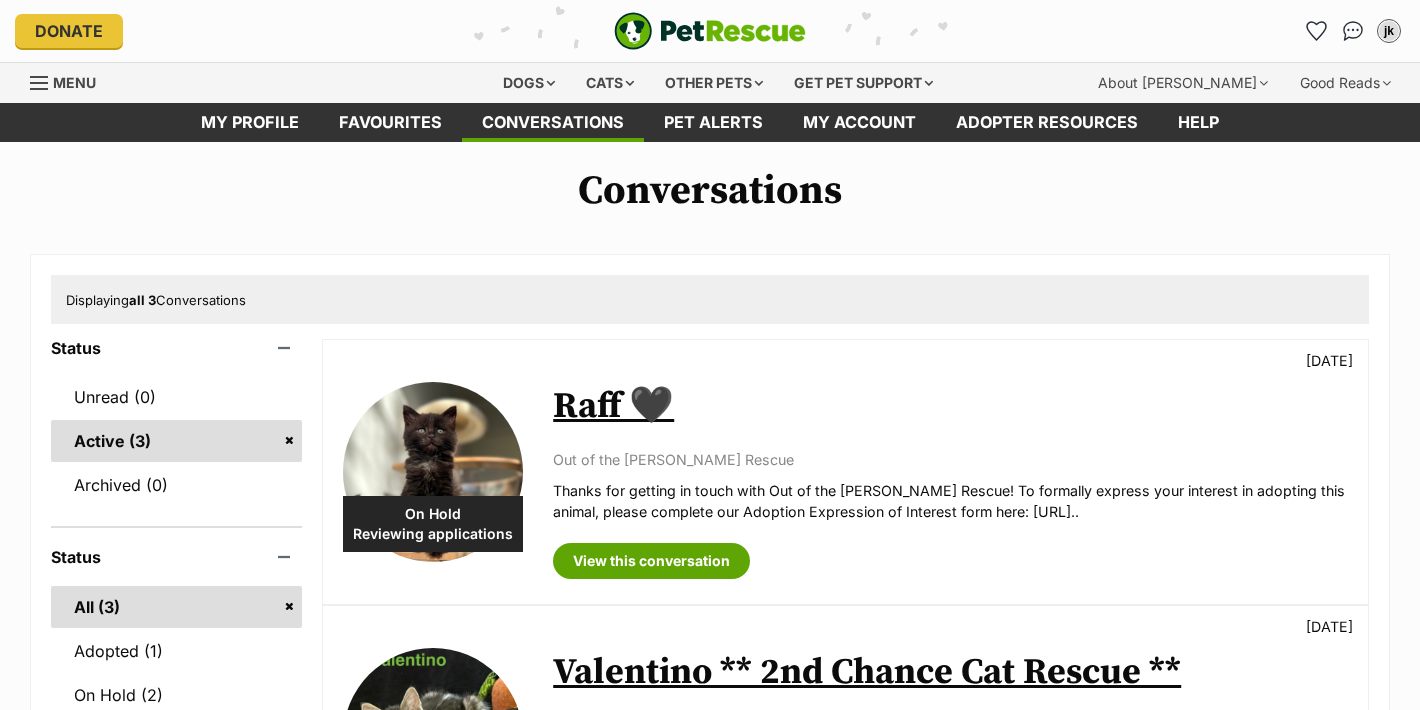 scroll, scrollTop: 0, scrollLeft: 0, axis: both 